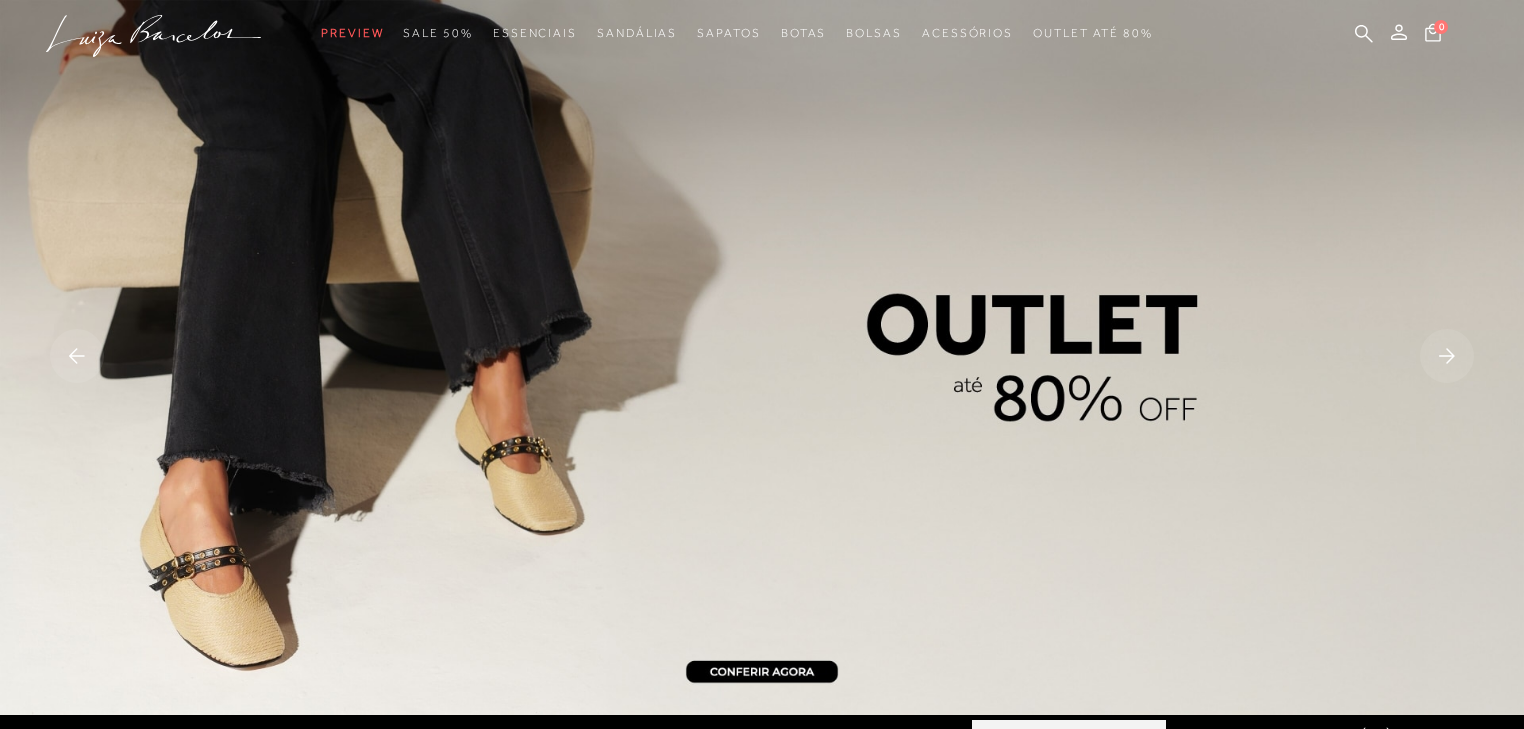 scroll, scrollTop: 0, scrollLeft: 0, axis: both 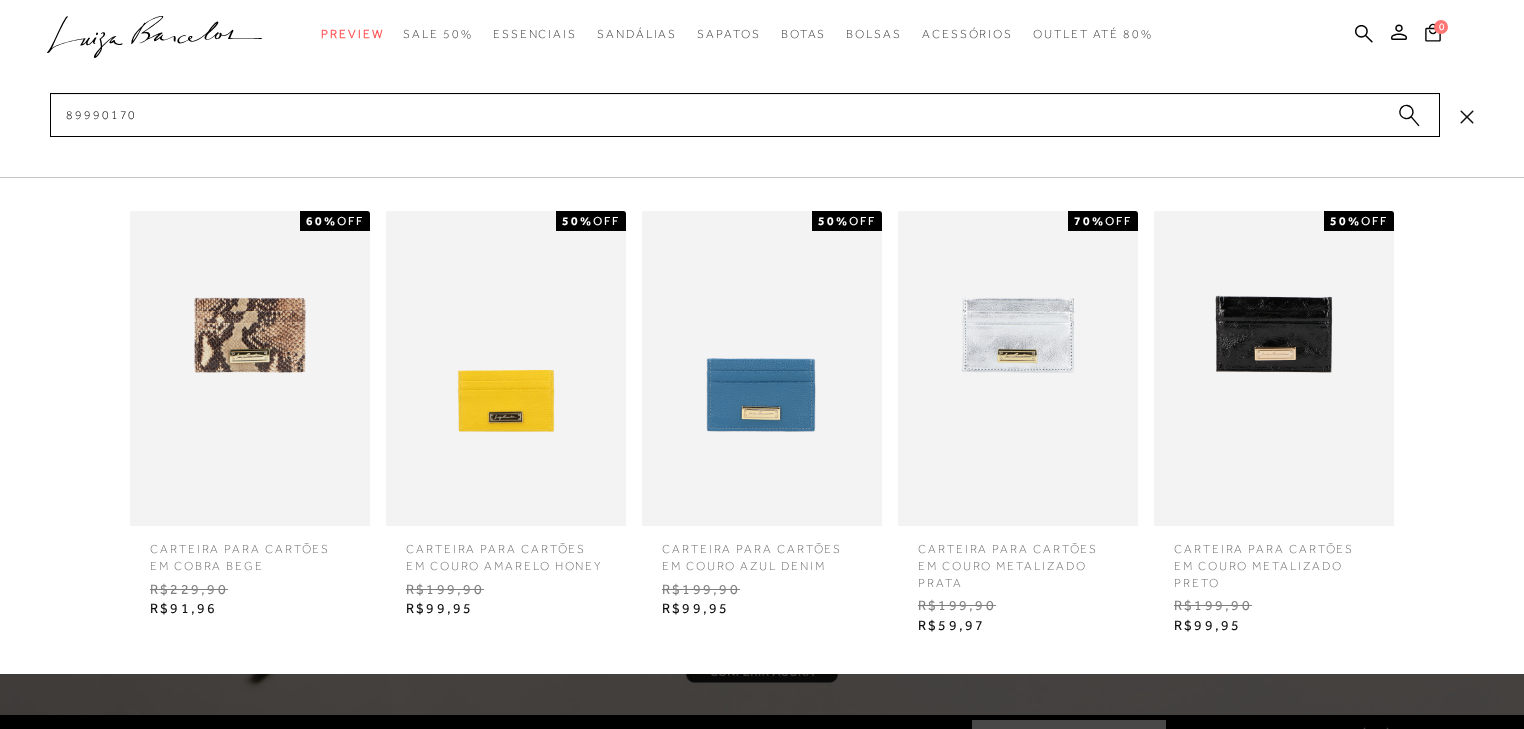 type on "89990170" 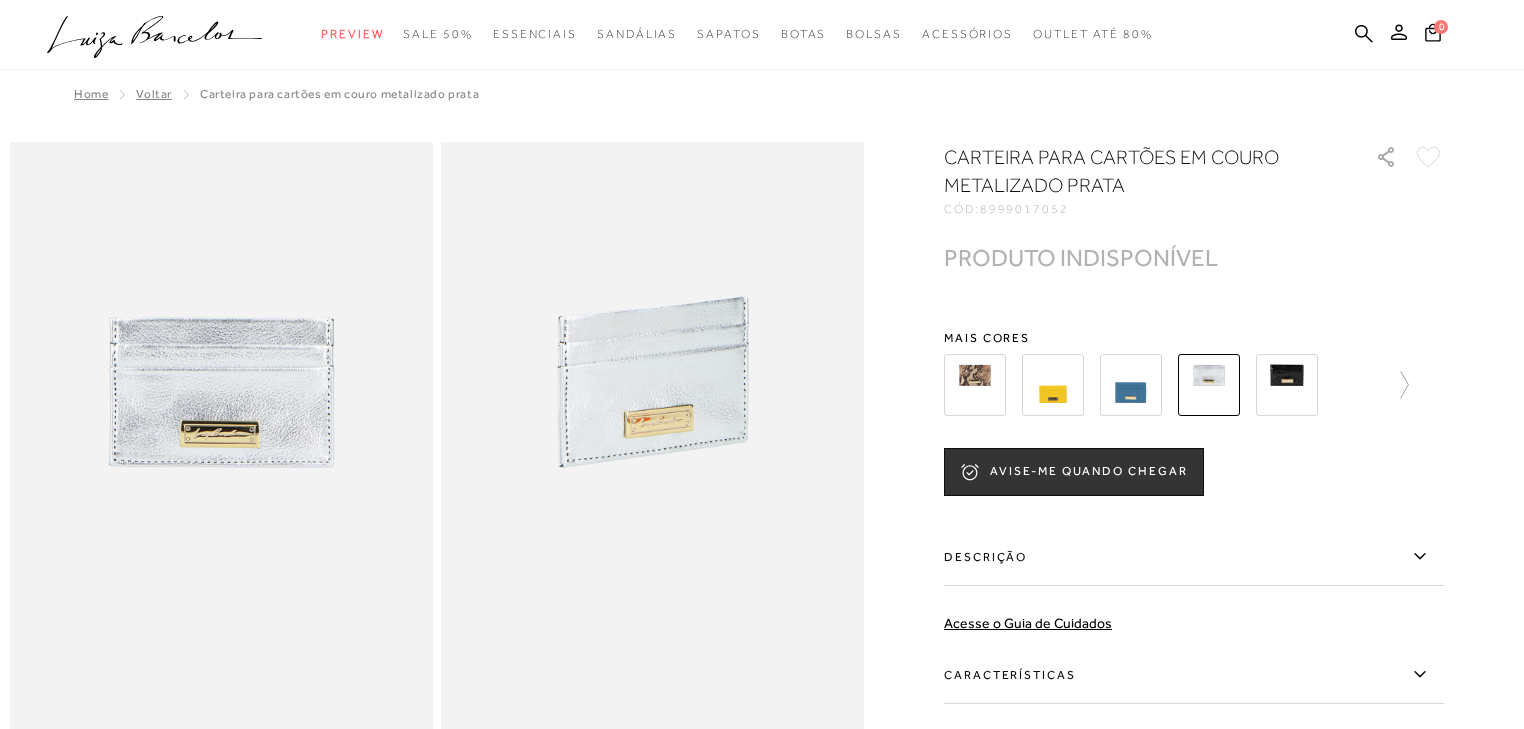 scroll, scrollTop: 0, scrollLeft: 0, axis: both 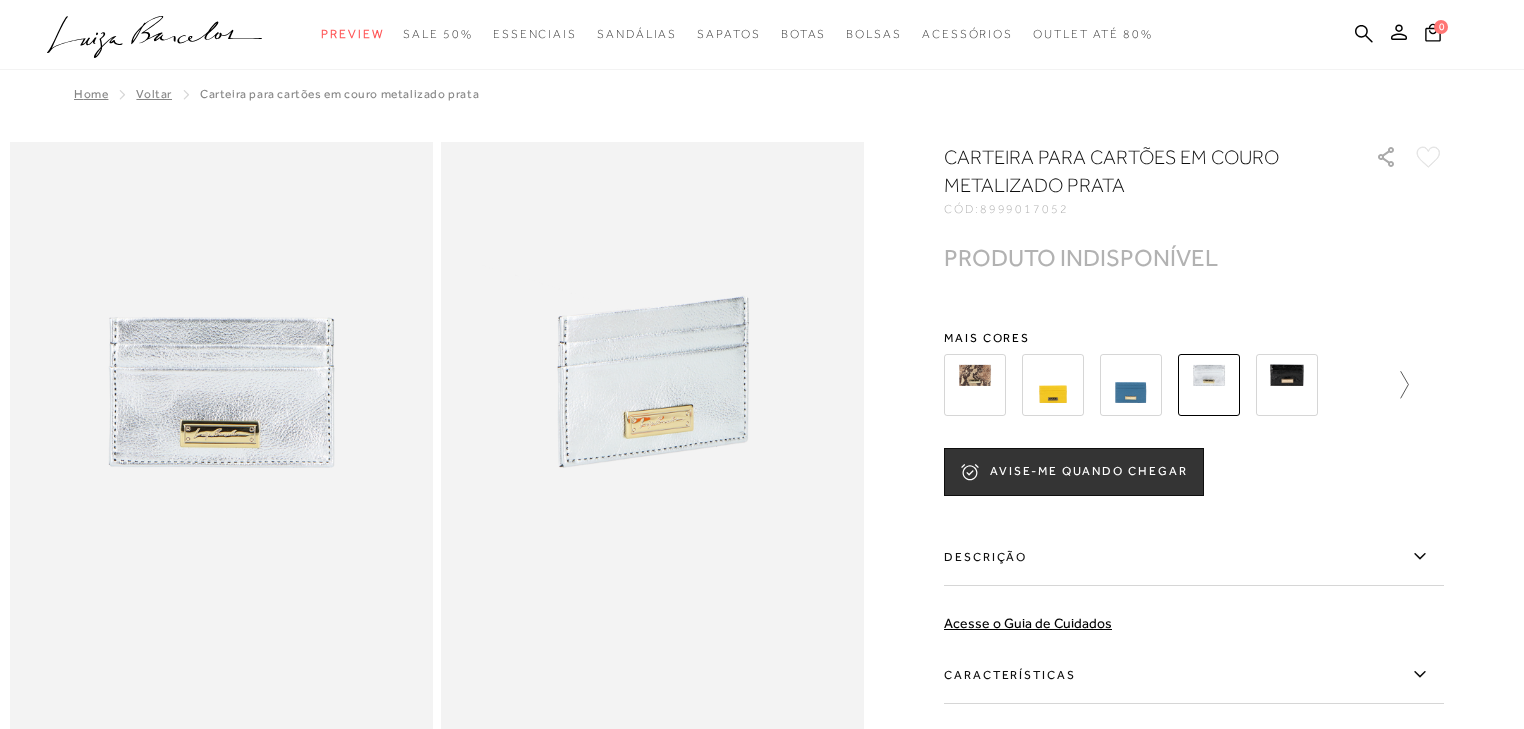 click 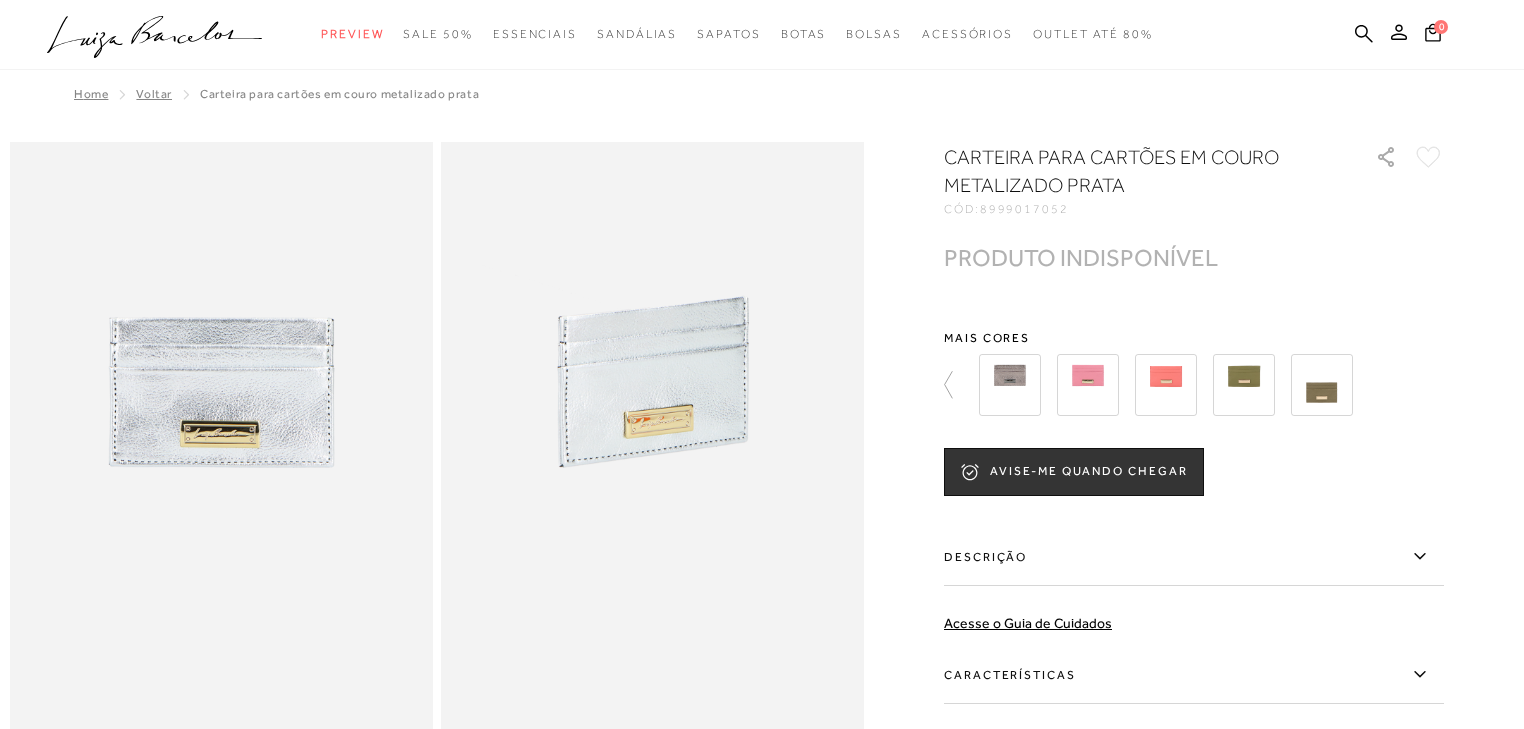 click at bounding box center (1010, 385) 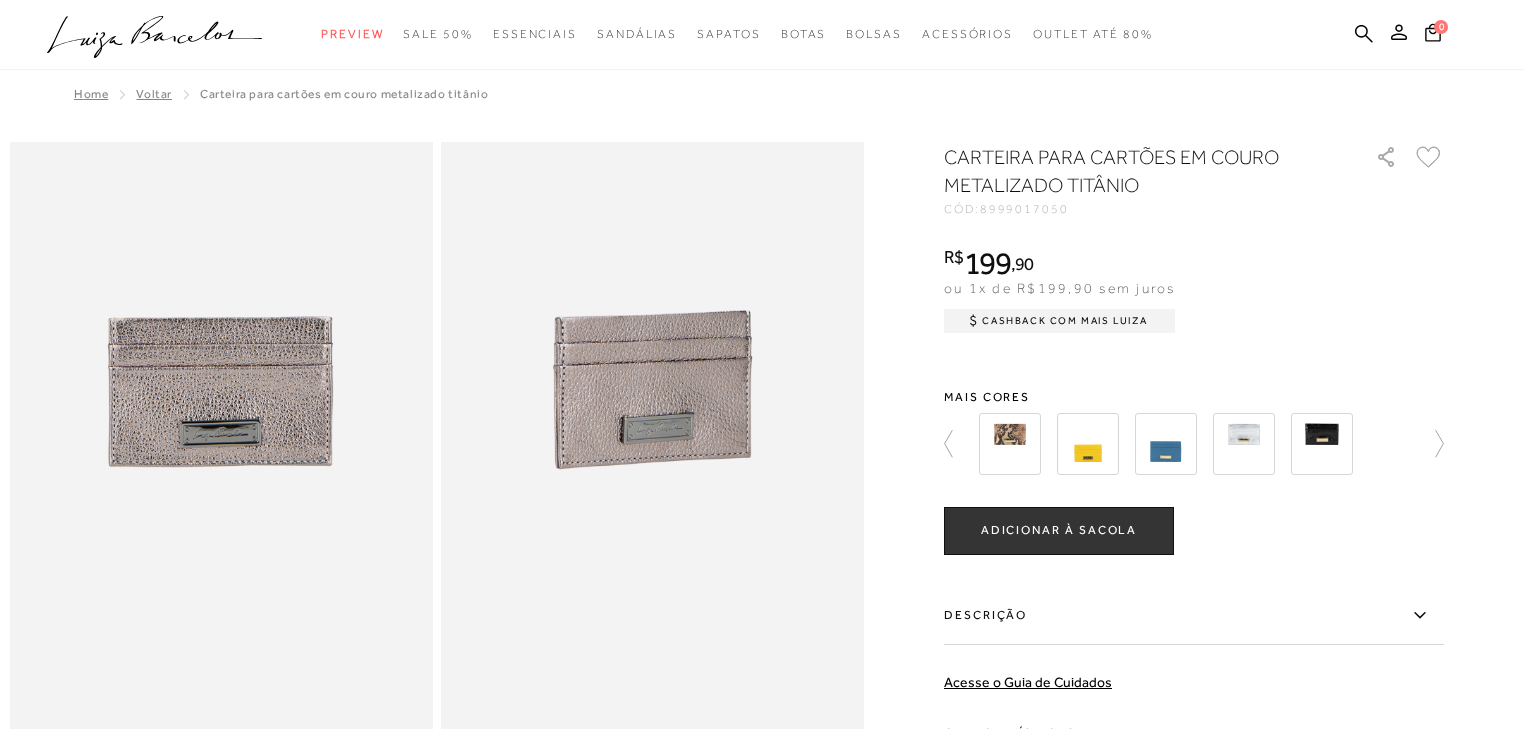 scroll, scrollTop: 0, scrollLeft: 0, axis: both 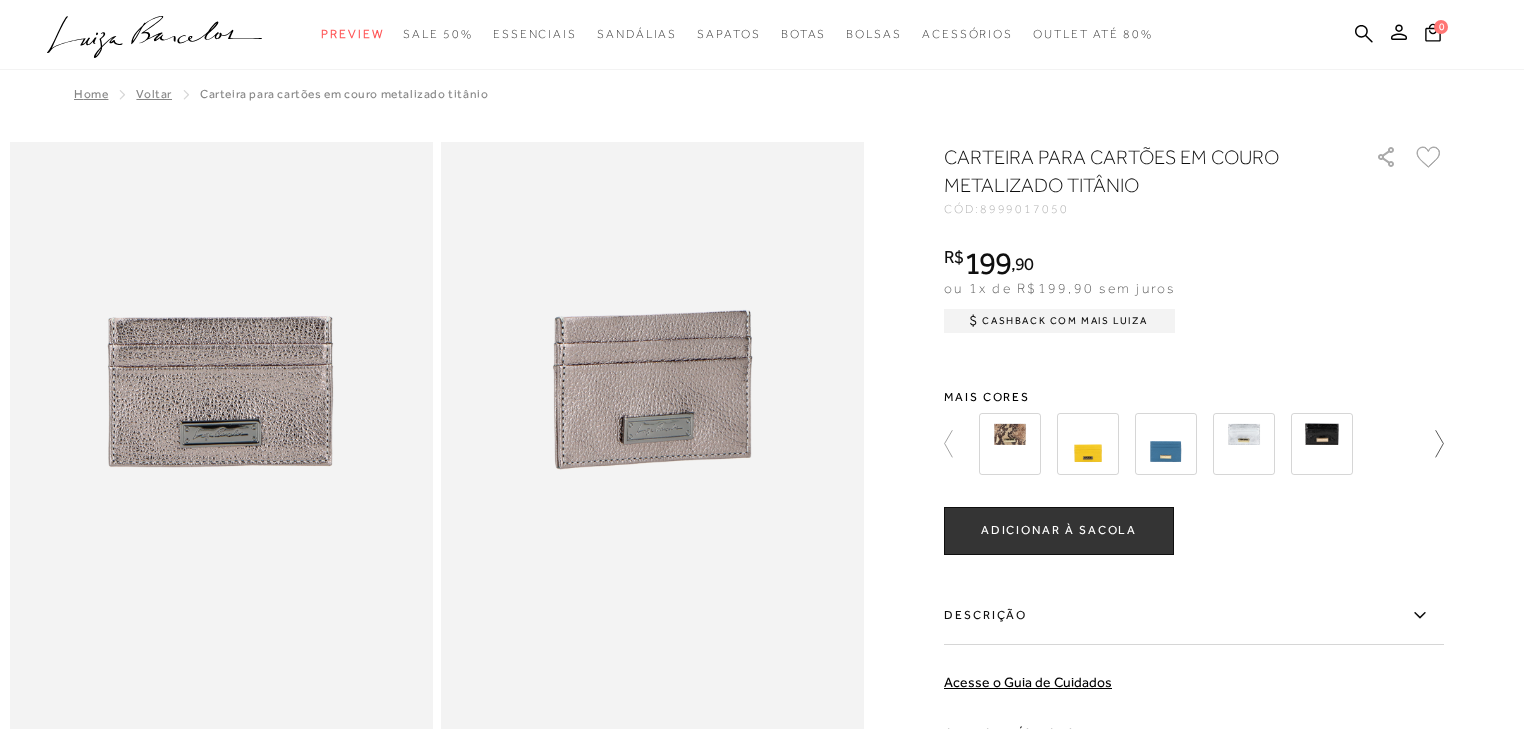 click 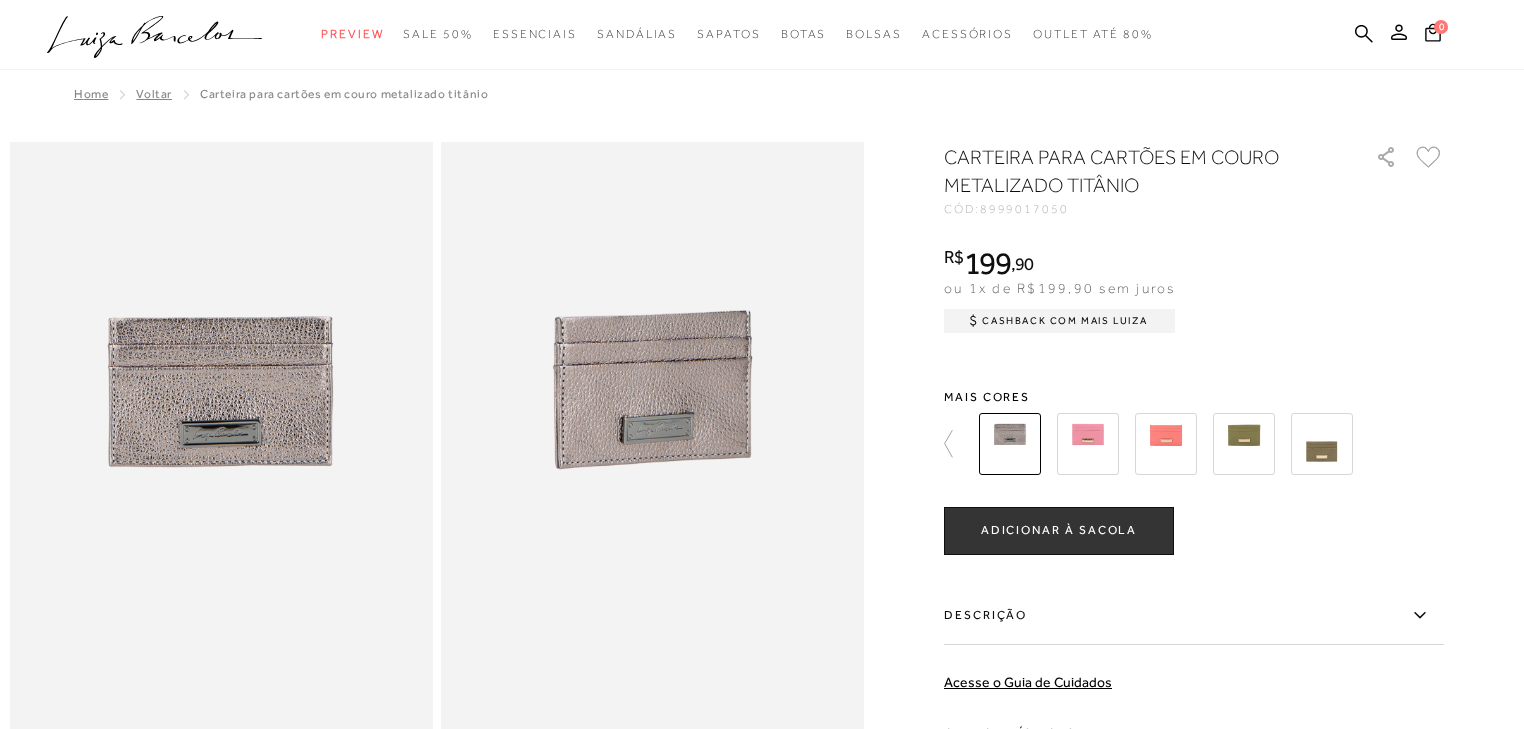 click at bounding box center (1010, 444) 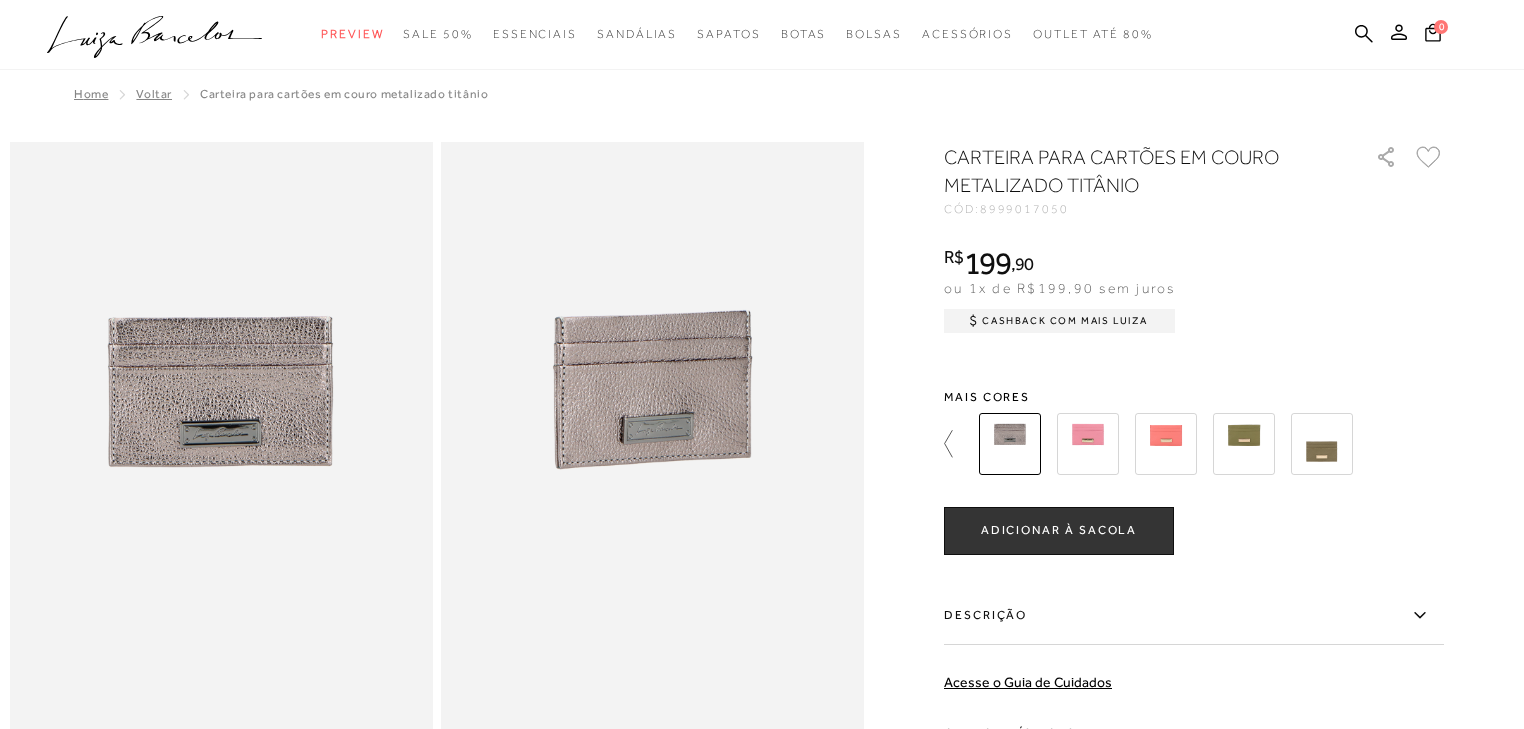click 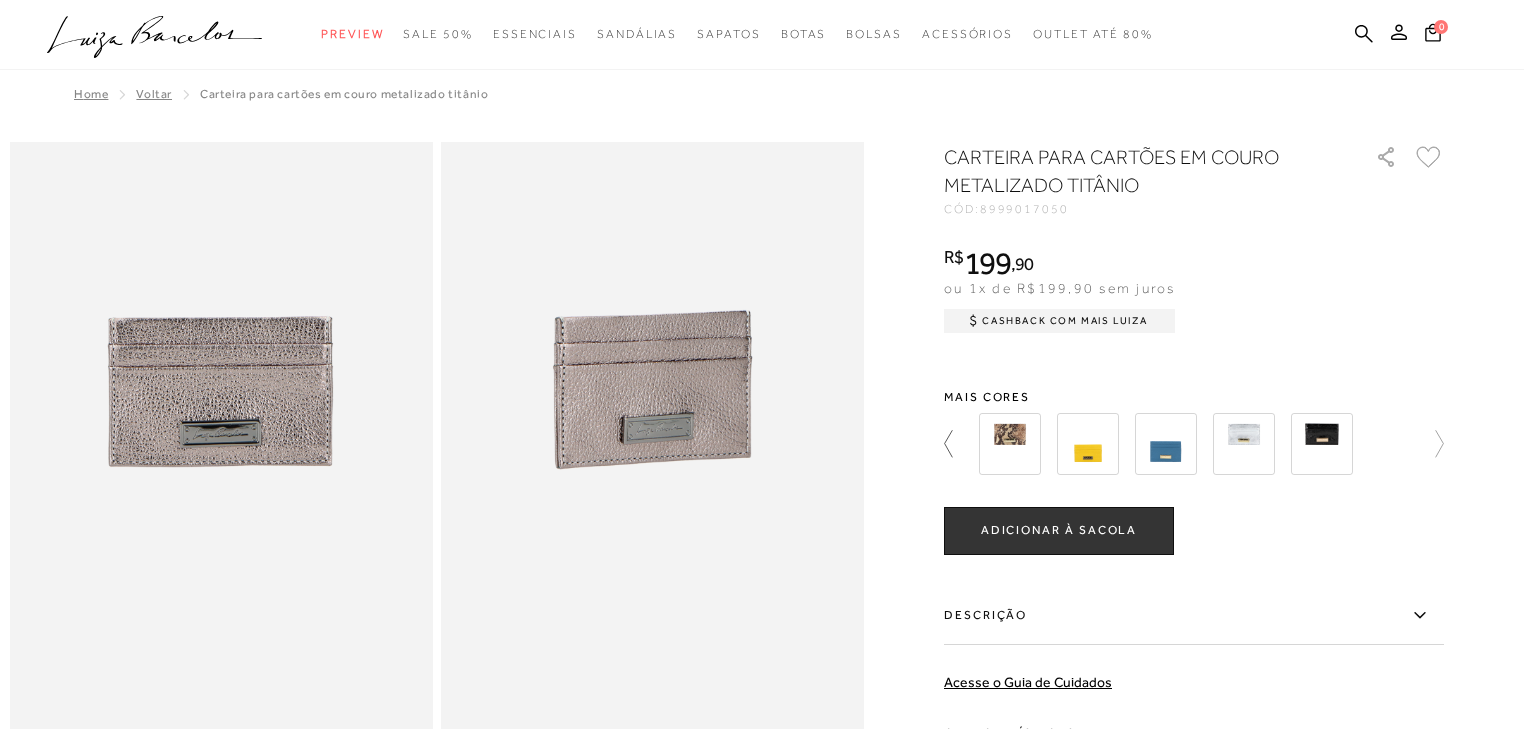 click 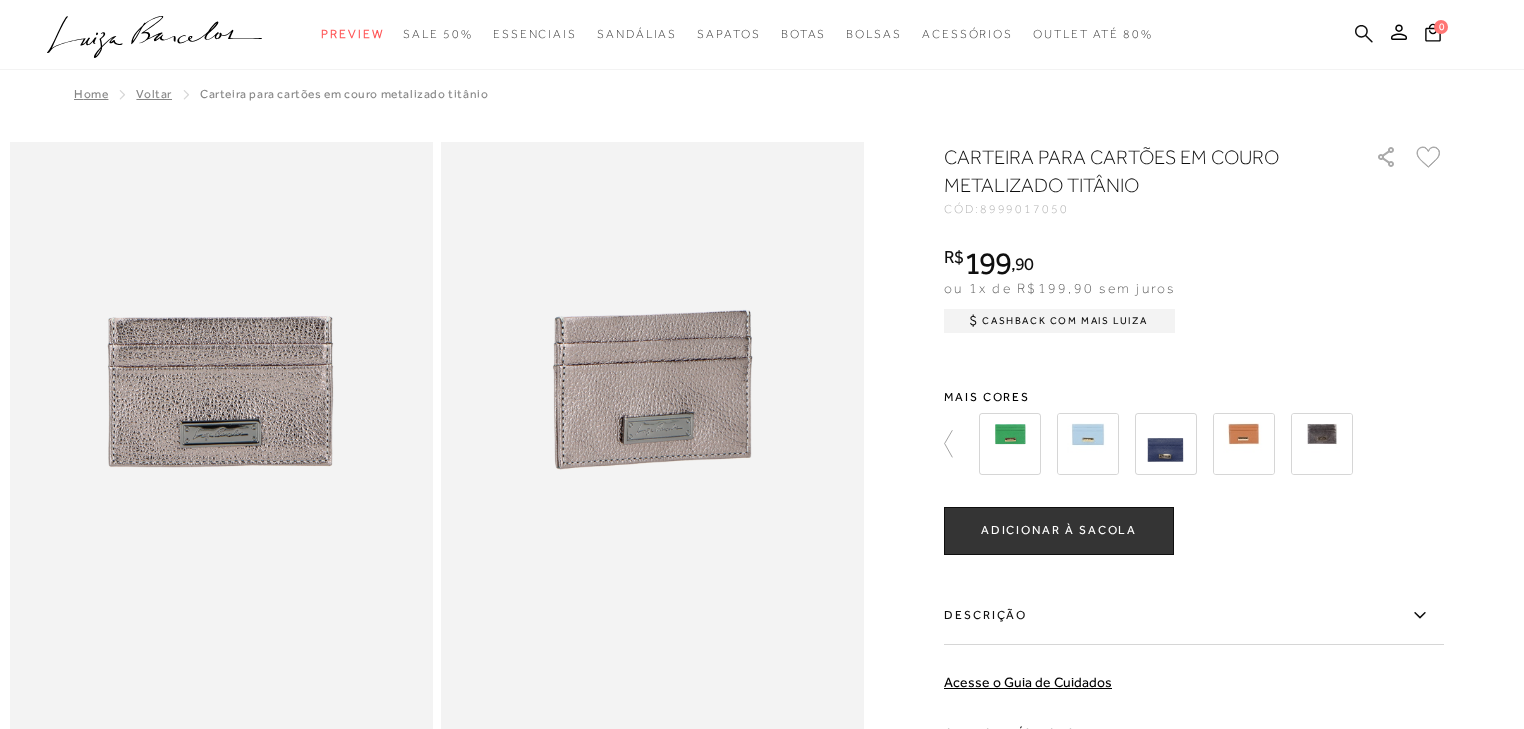 click 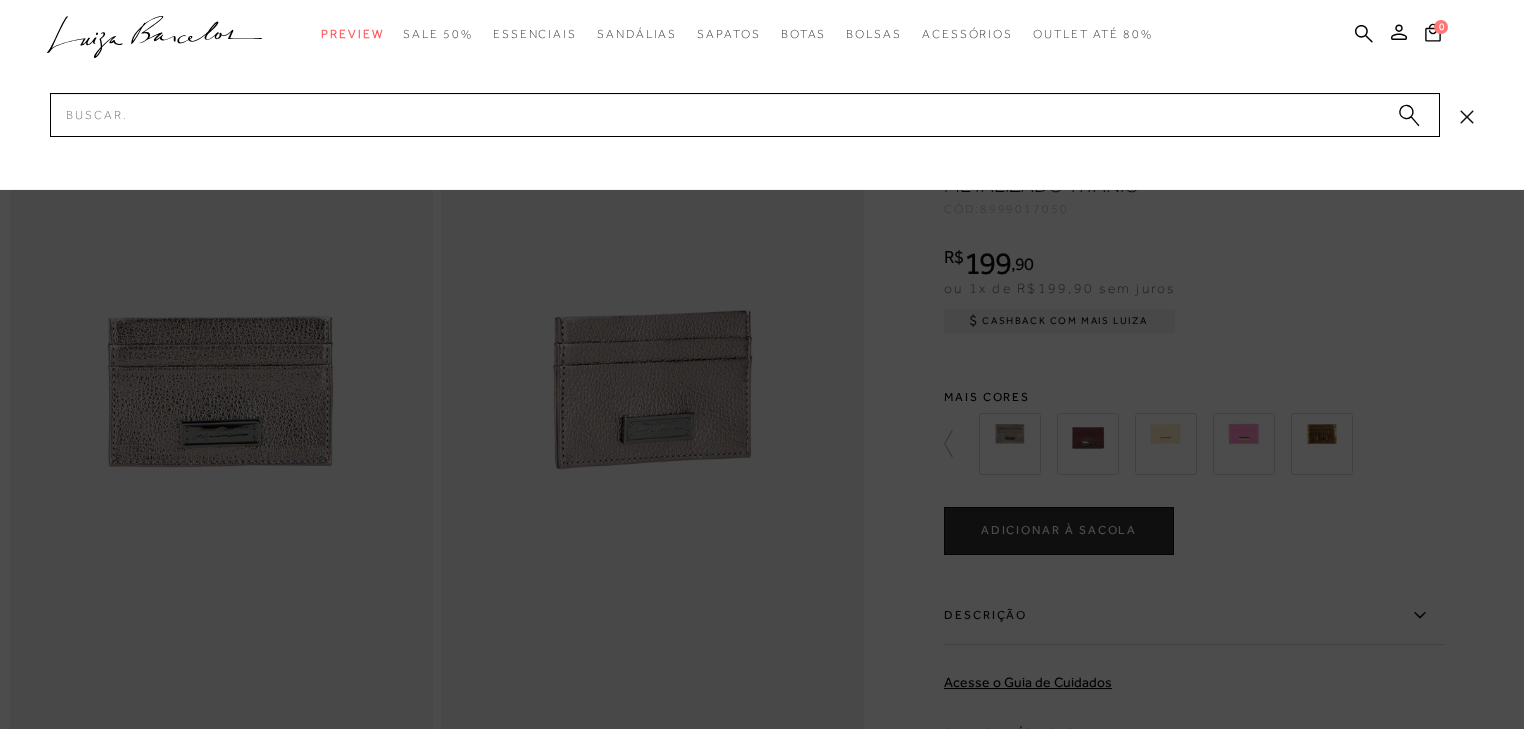 click 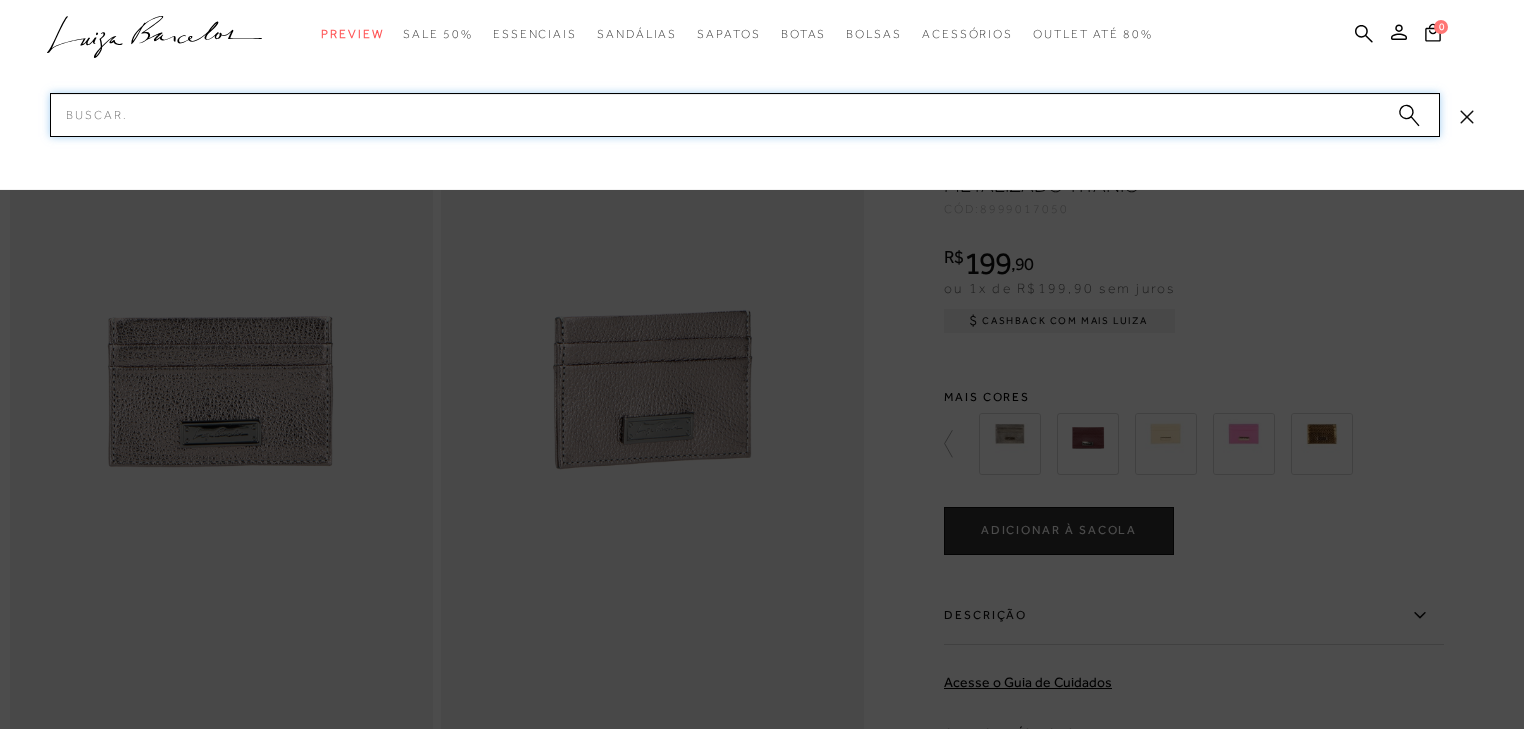 click on "Pesquisar" at bounding box center (745, 115) 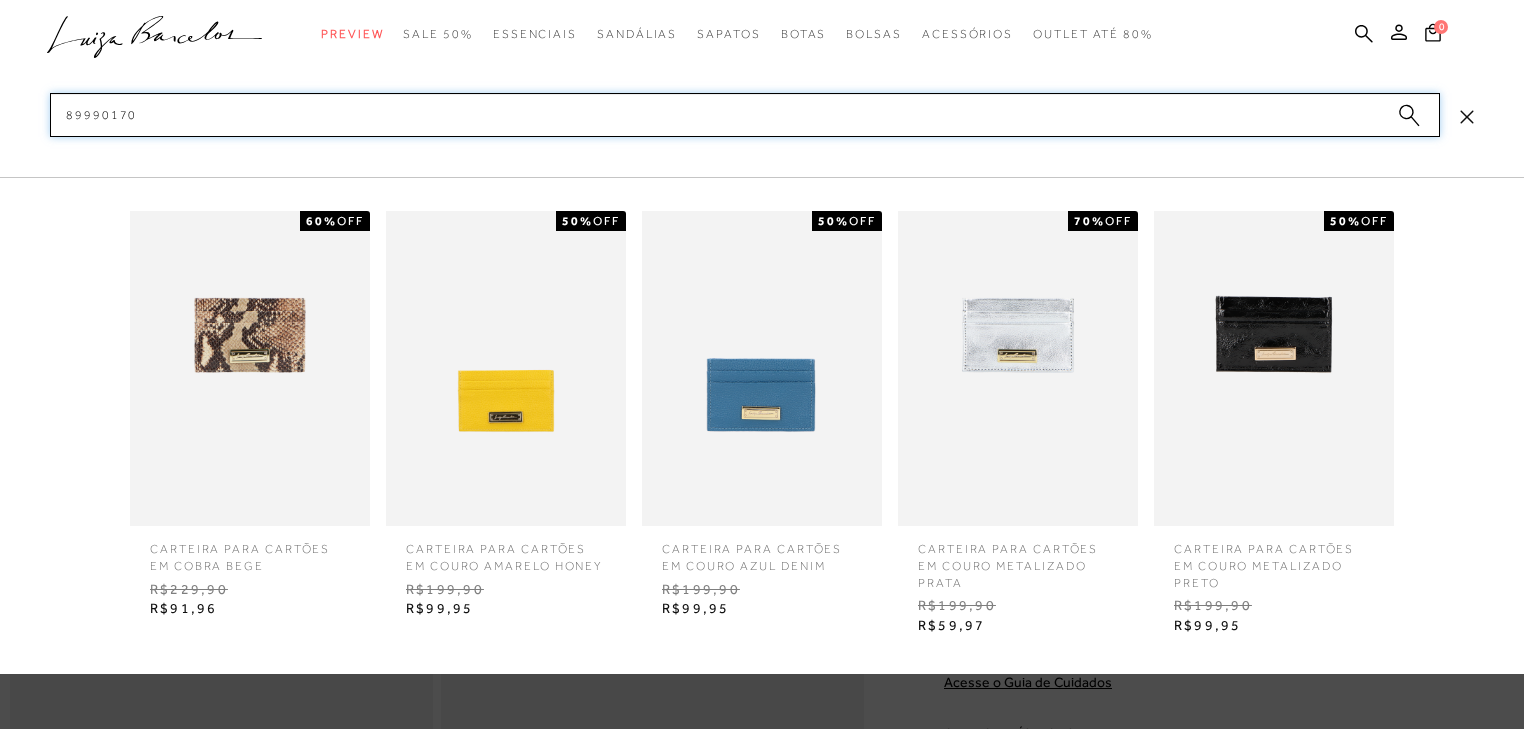 scroll, scrollTop: 480, scrollLeft: 0, axis: vertical 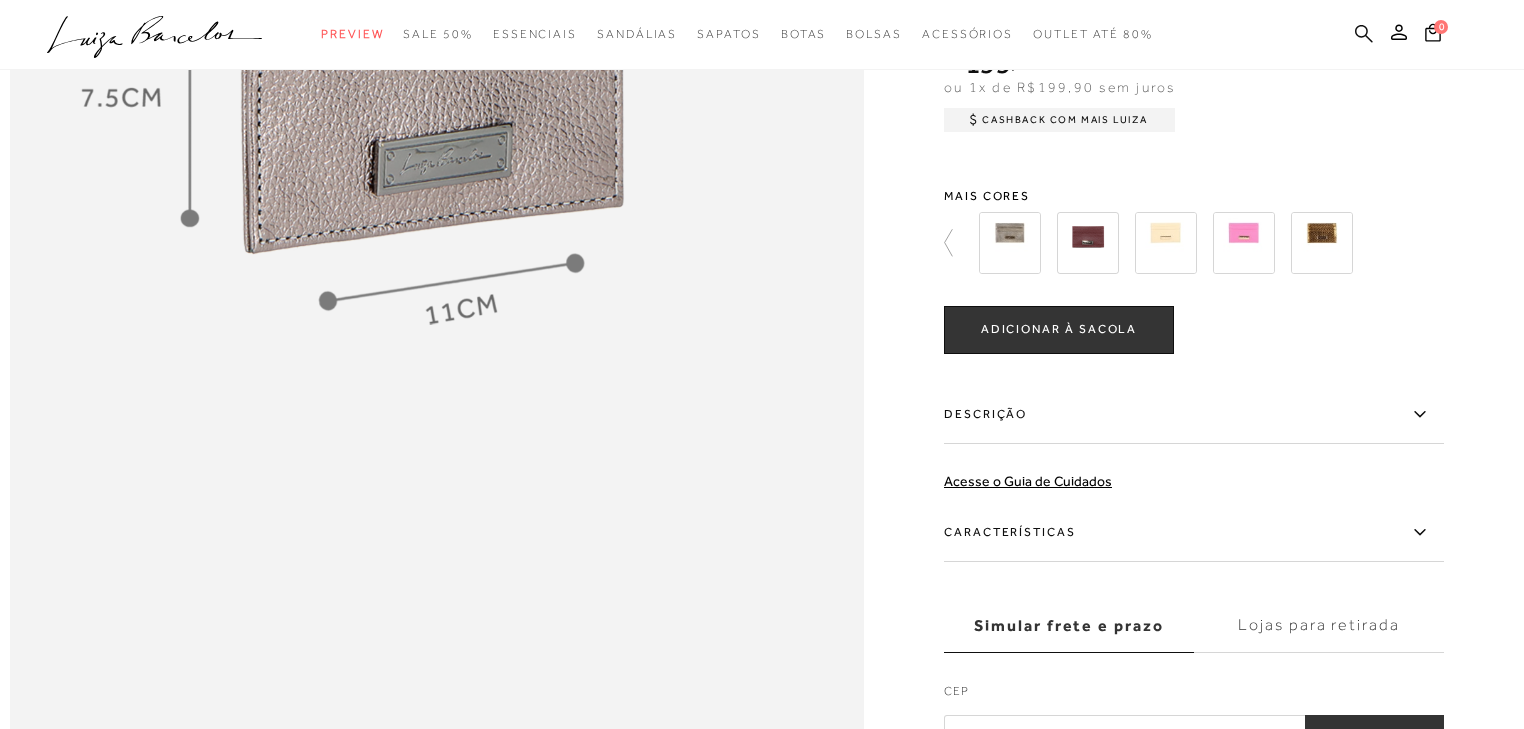 click 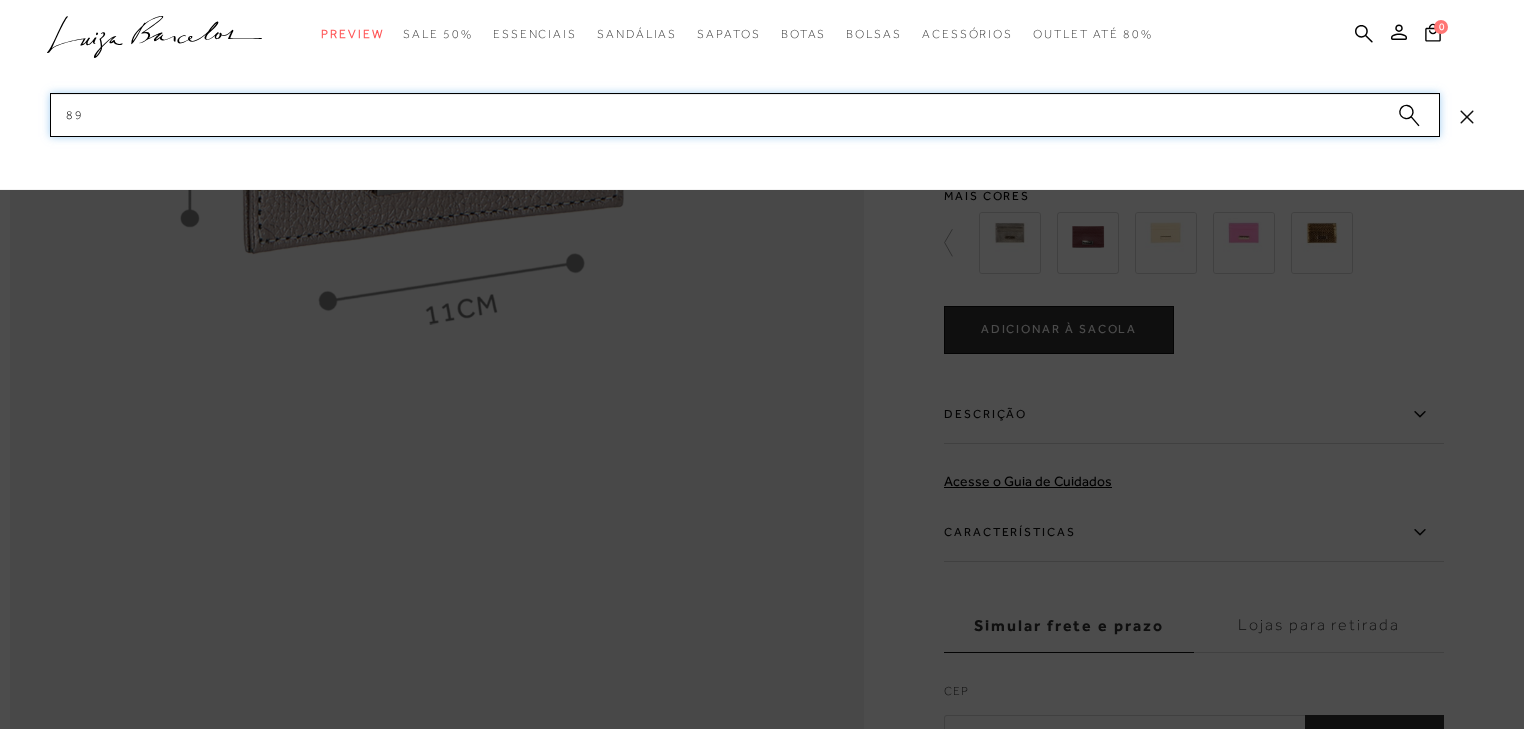 type on "8" 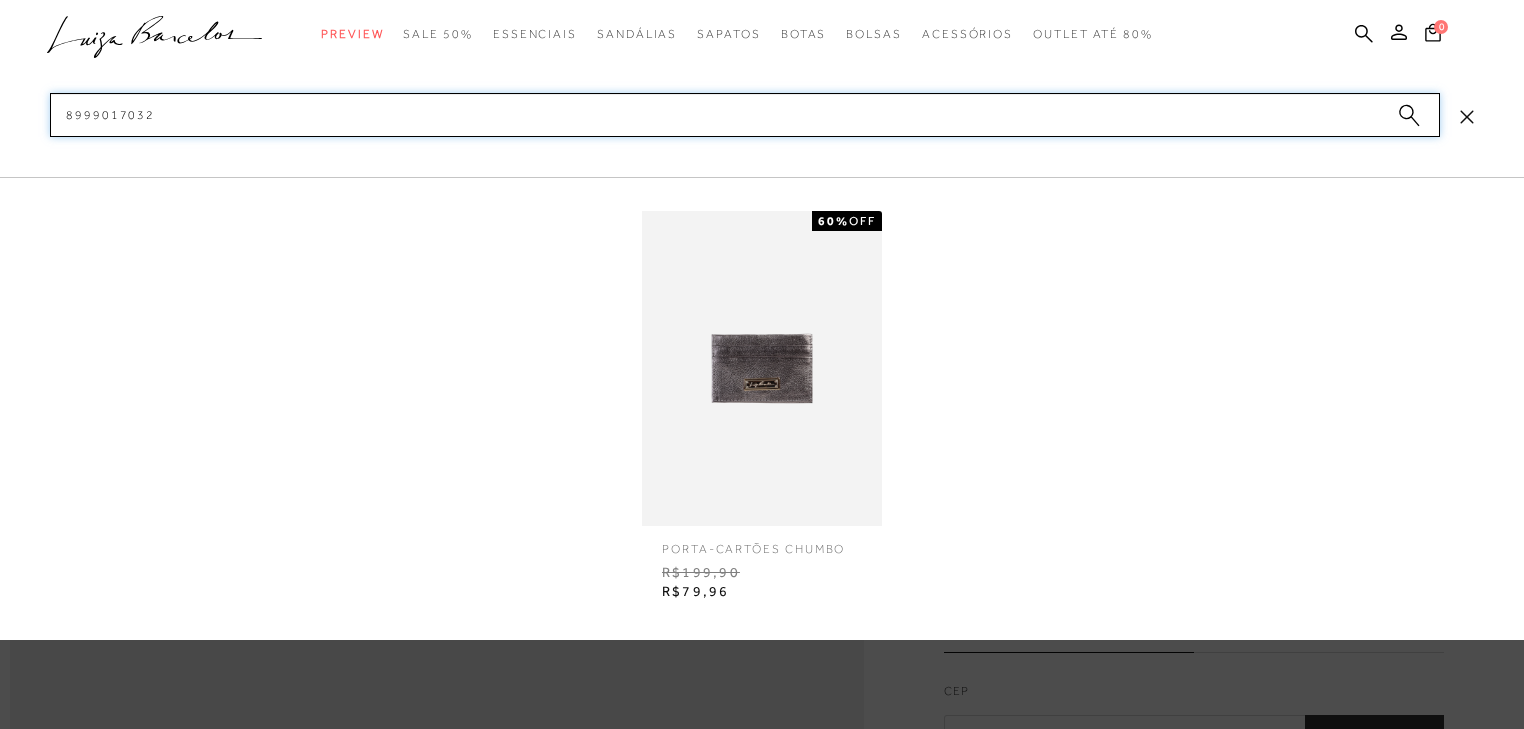 type on "8999017032" 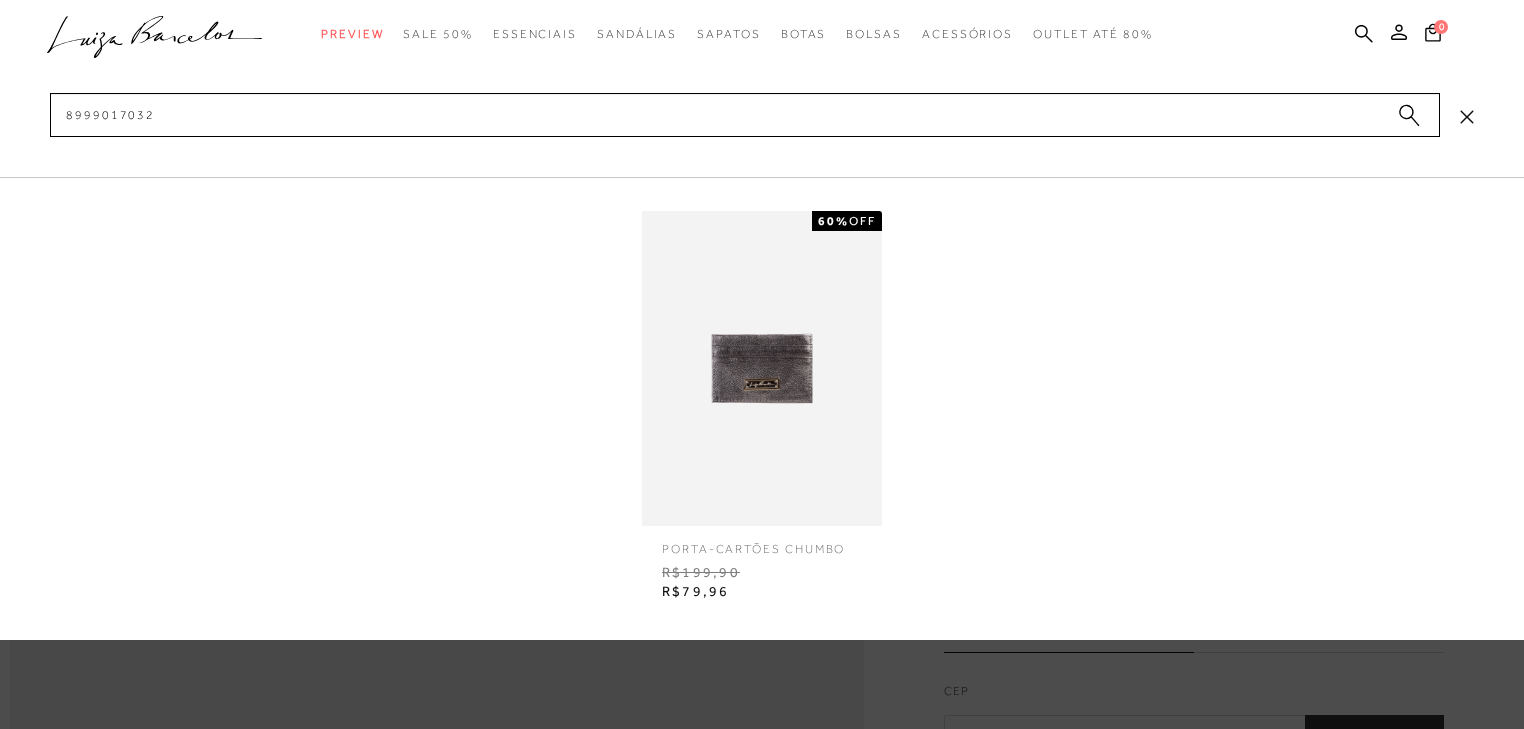 click at bounding box center (762, 368) 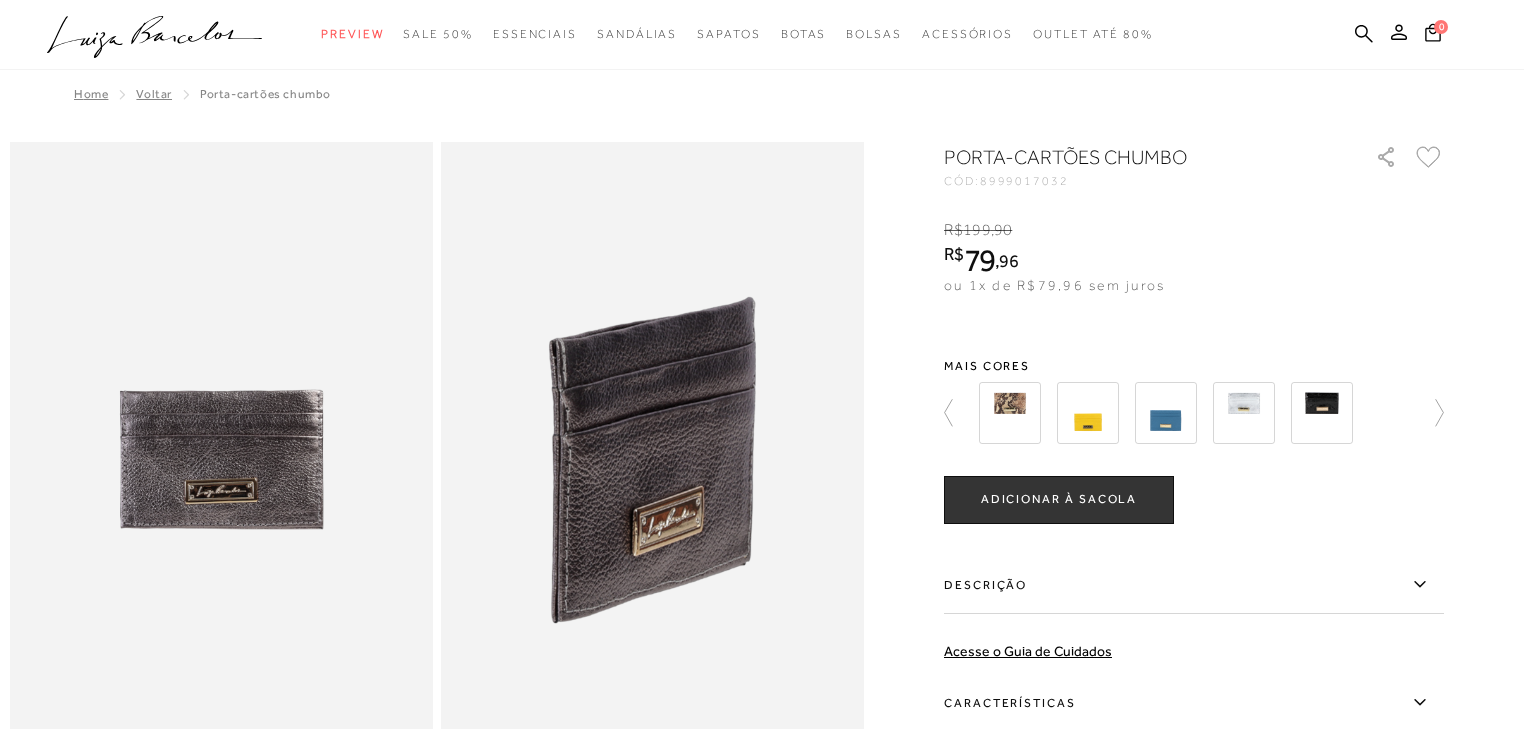 scroll, scrollTop: 0, scrollLeft: 0, axis: both 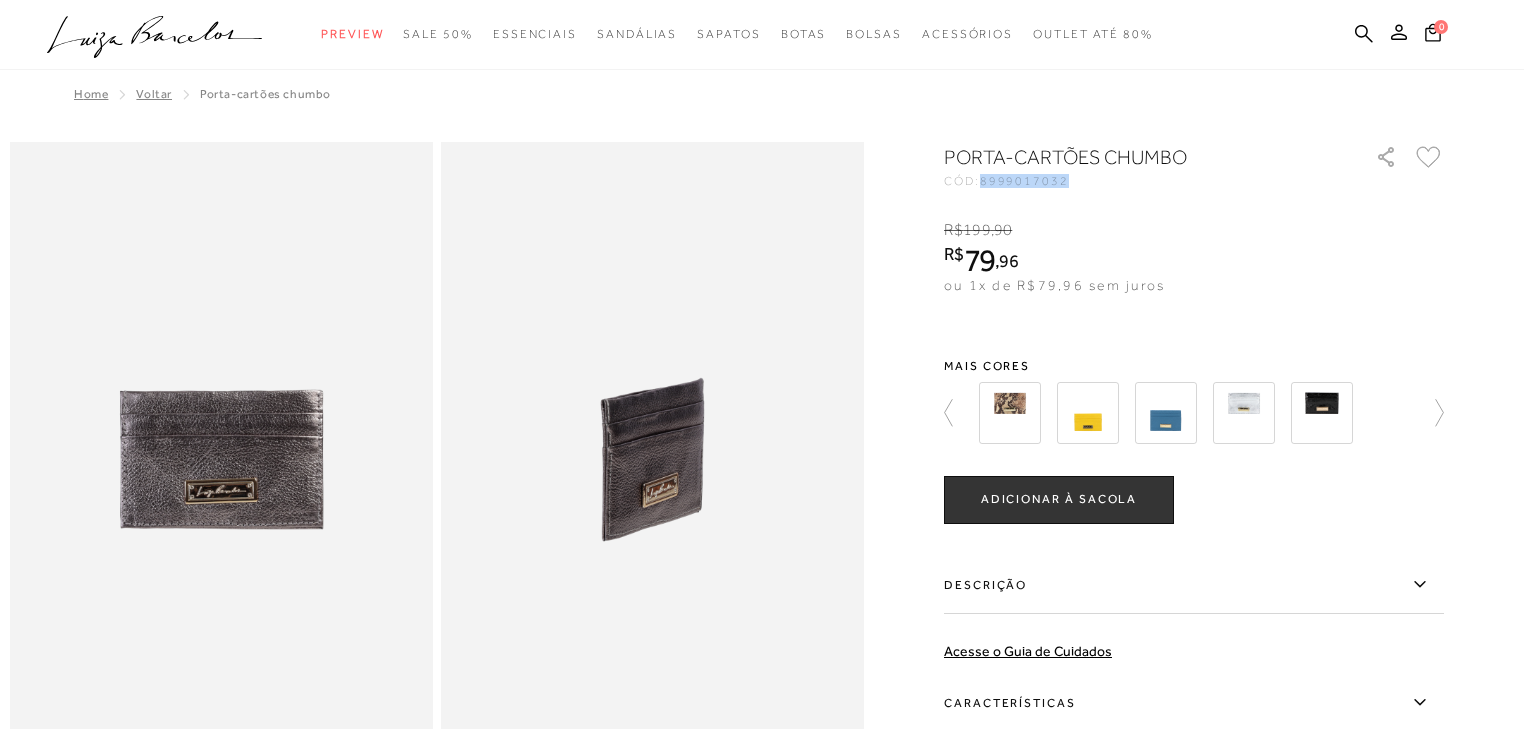 drag, startPoint x: 988, startPoint y: 180, endPoint x: 1099, endPoint y: 180, distance: 111 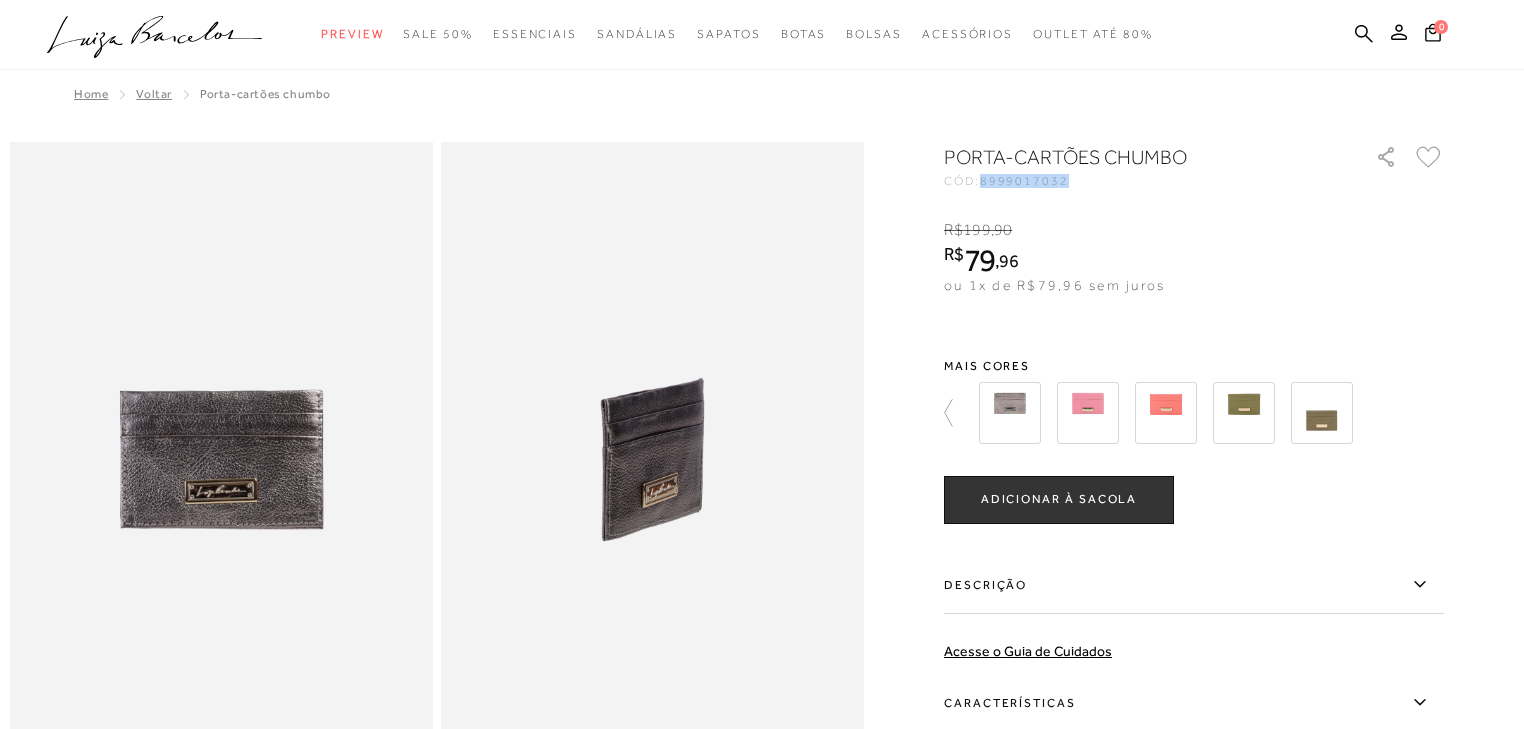 copy on "8999017032" 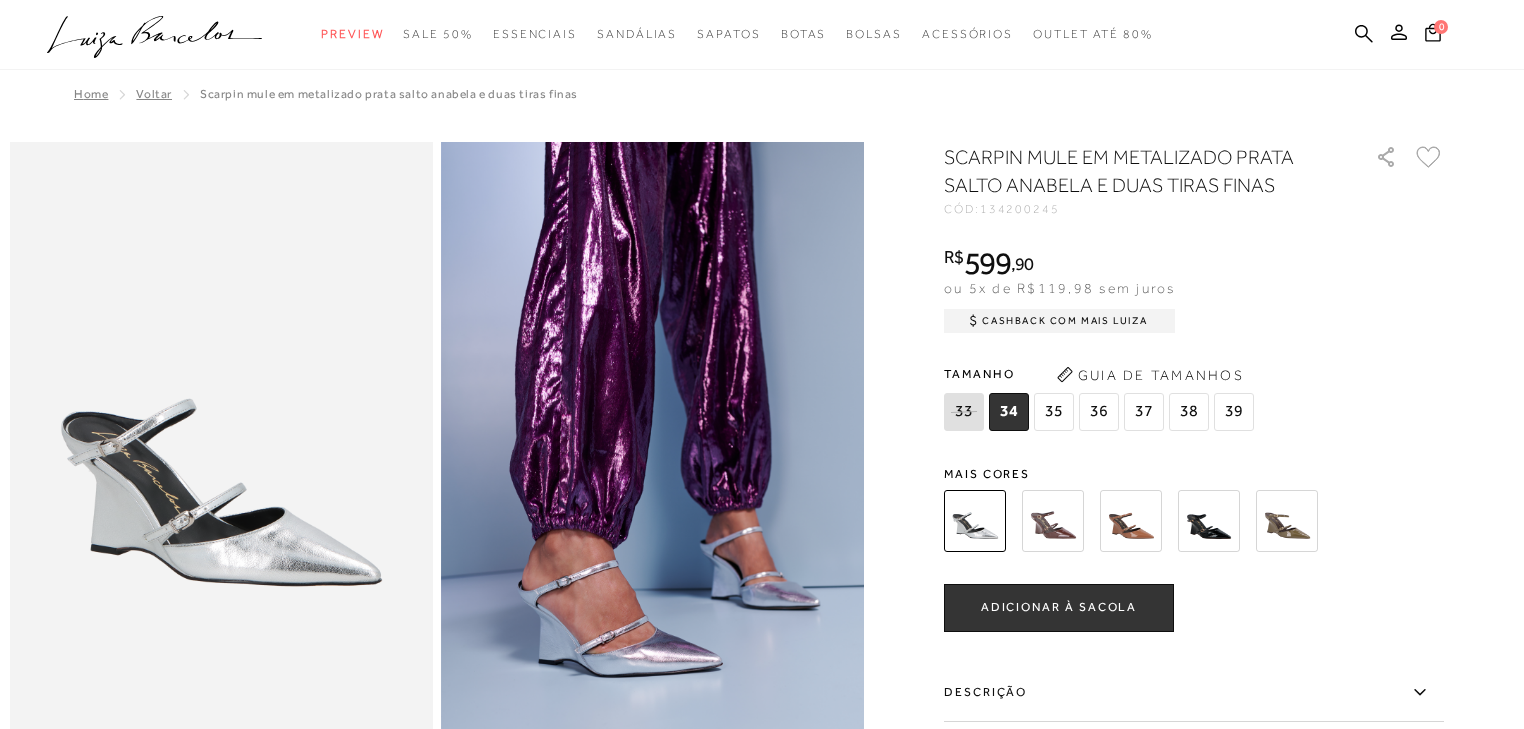 scroll, scrollTop: 160, scrollLeft: 0, axis: vertical 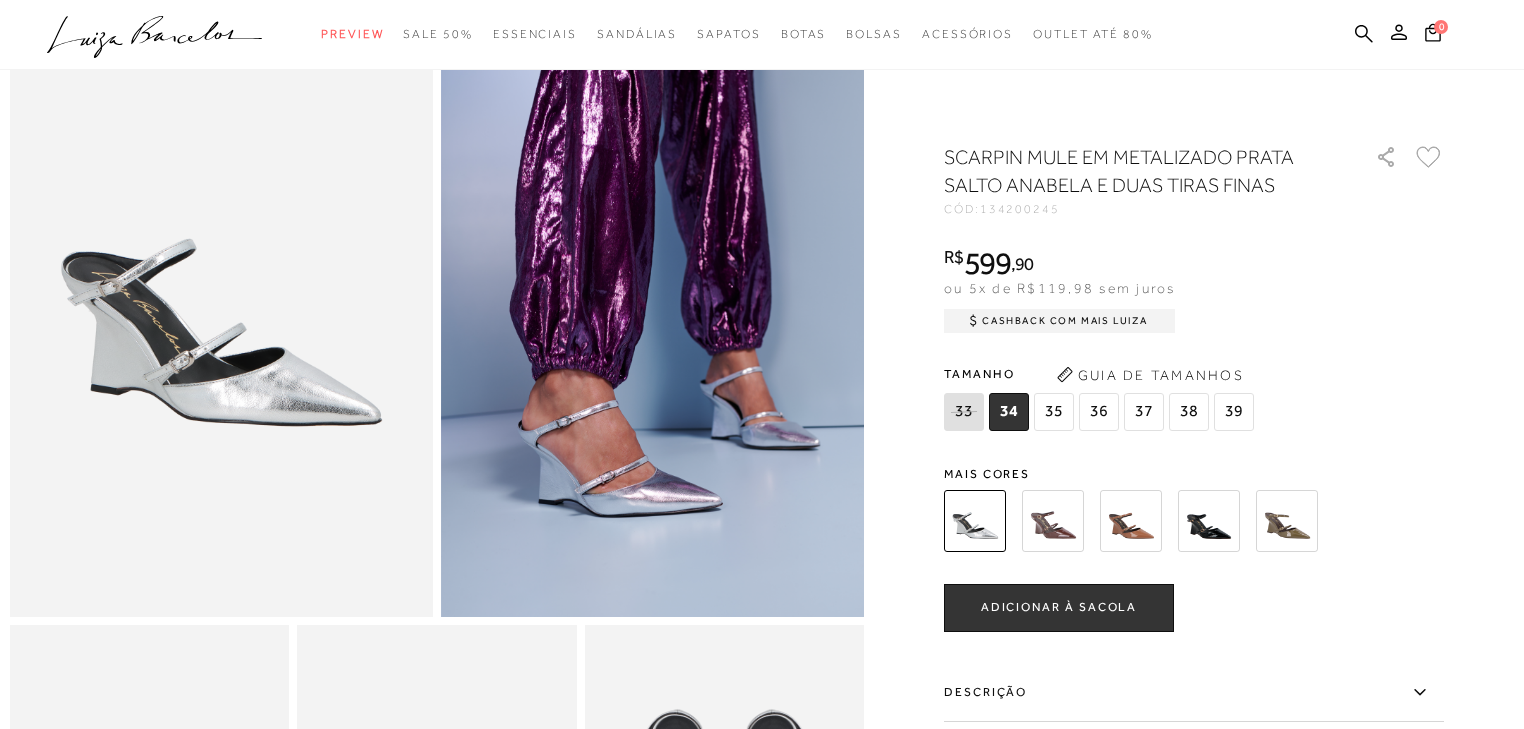 click on ".a{fill-rule:evenodd;}" 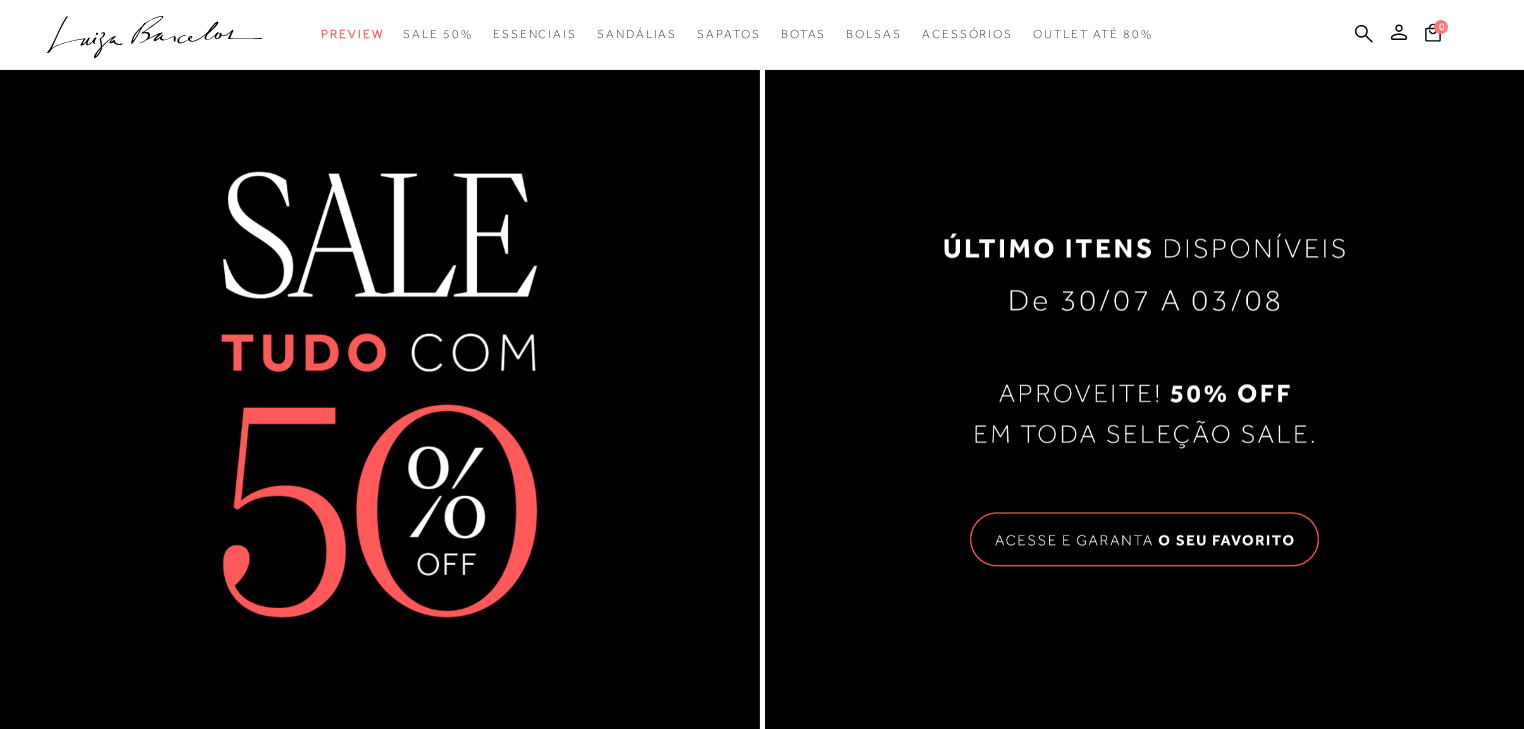scroll, scrollTop: 1840, scrollLeft: 0, axis: vertical 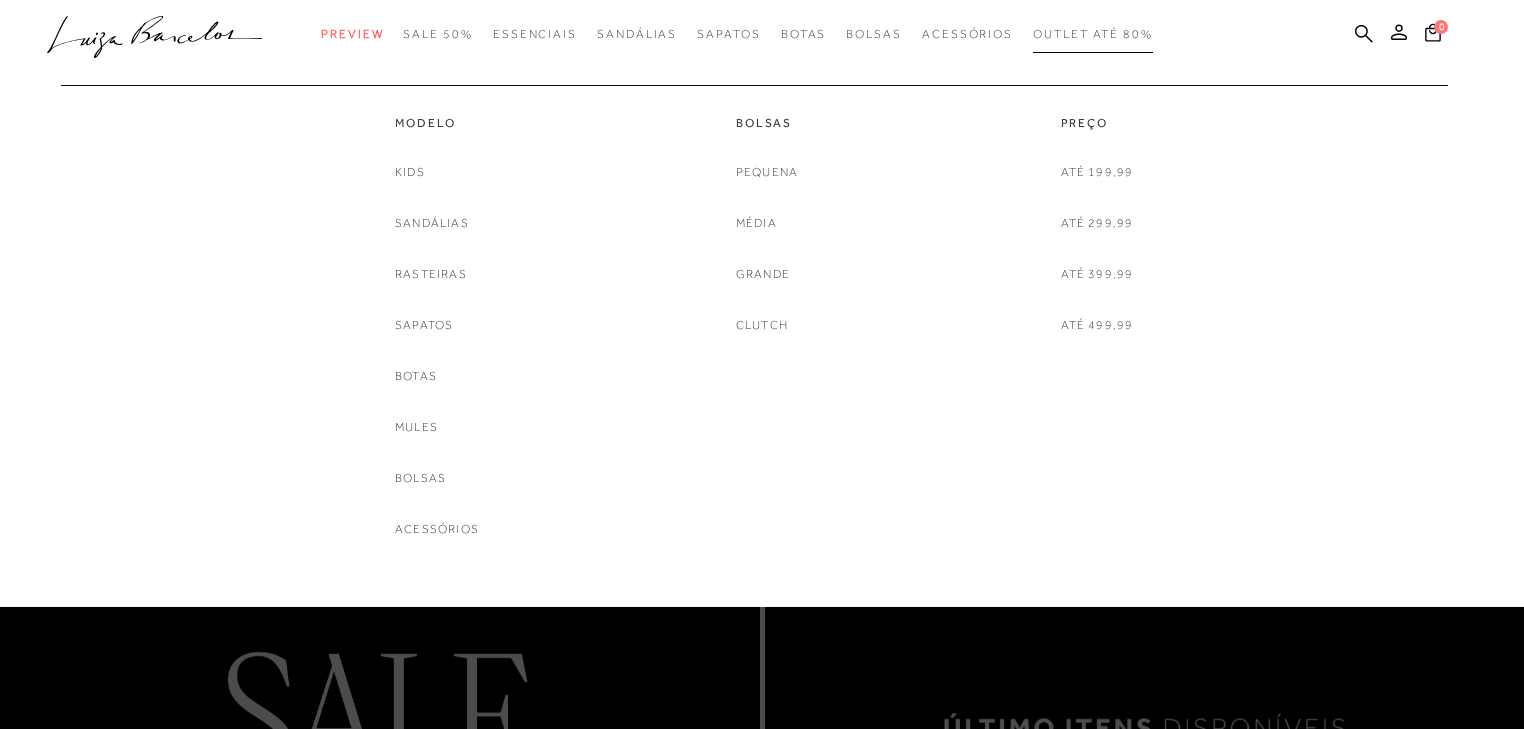 click on "Outlet até 80%" at bounding box center (1093, 34) 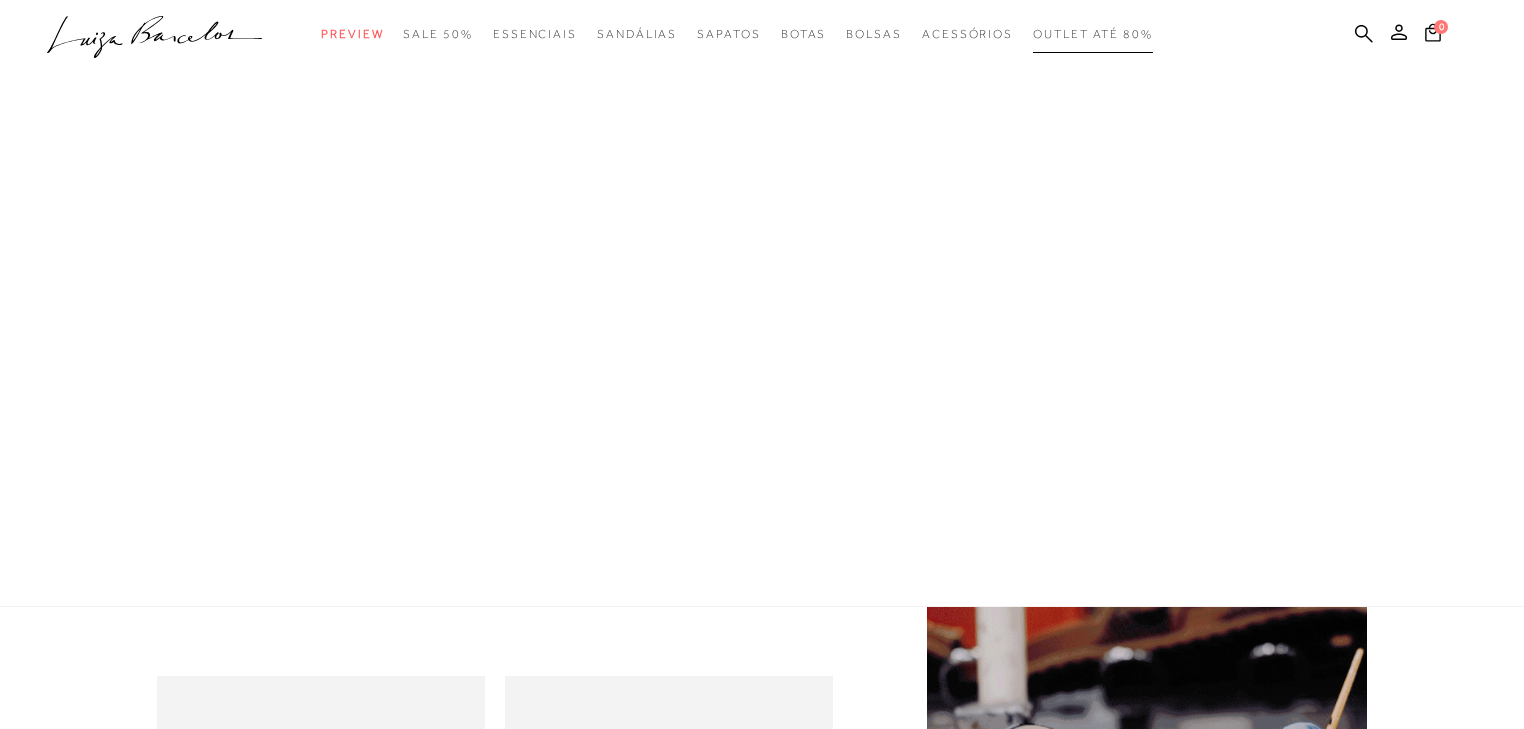 scroll, scrollTop: 40, scrollLeft: 0, axis: vertical 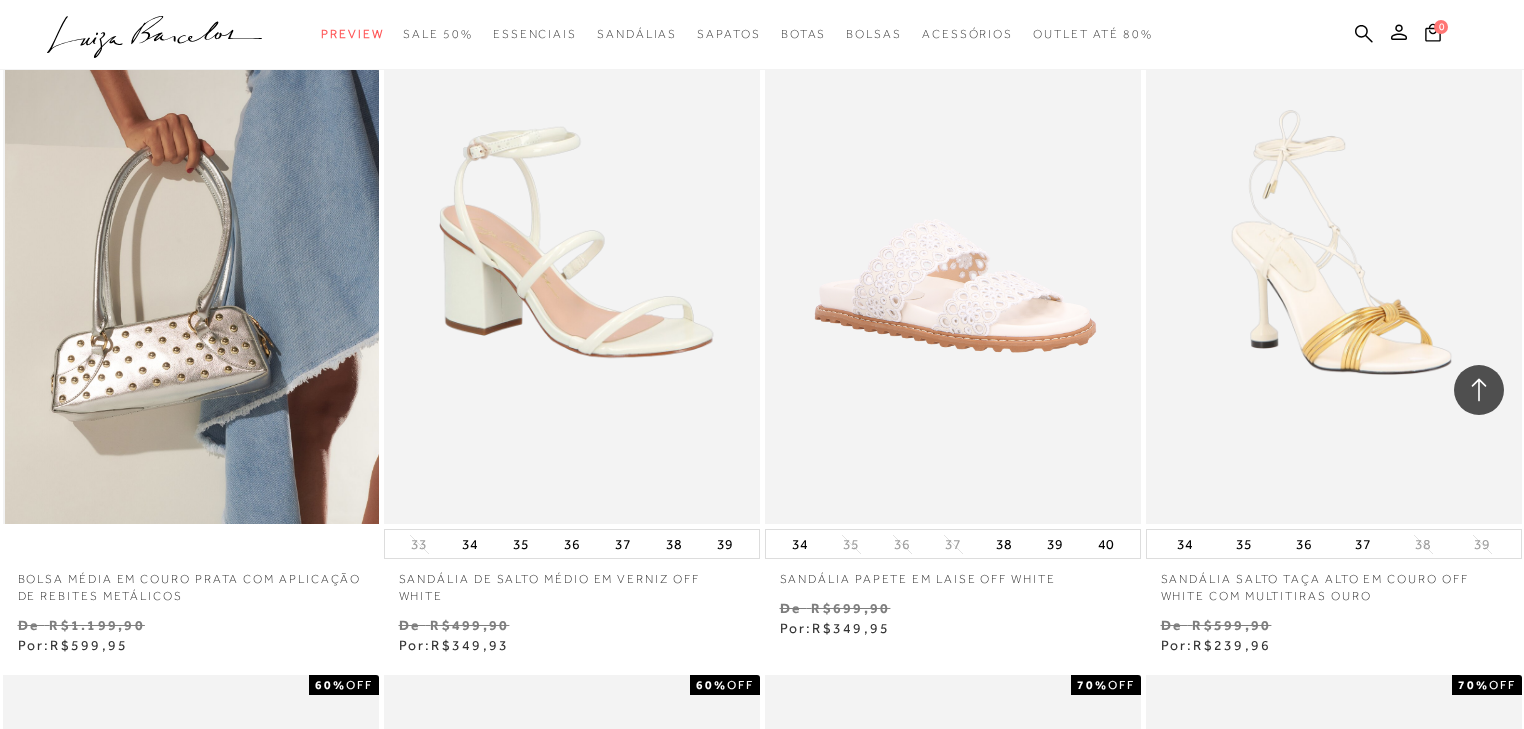 click at bounding box center [192, 242] 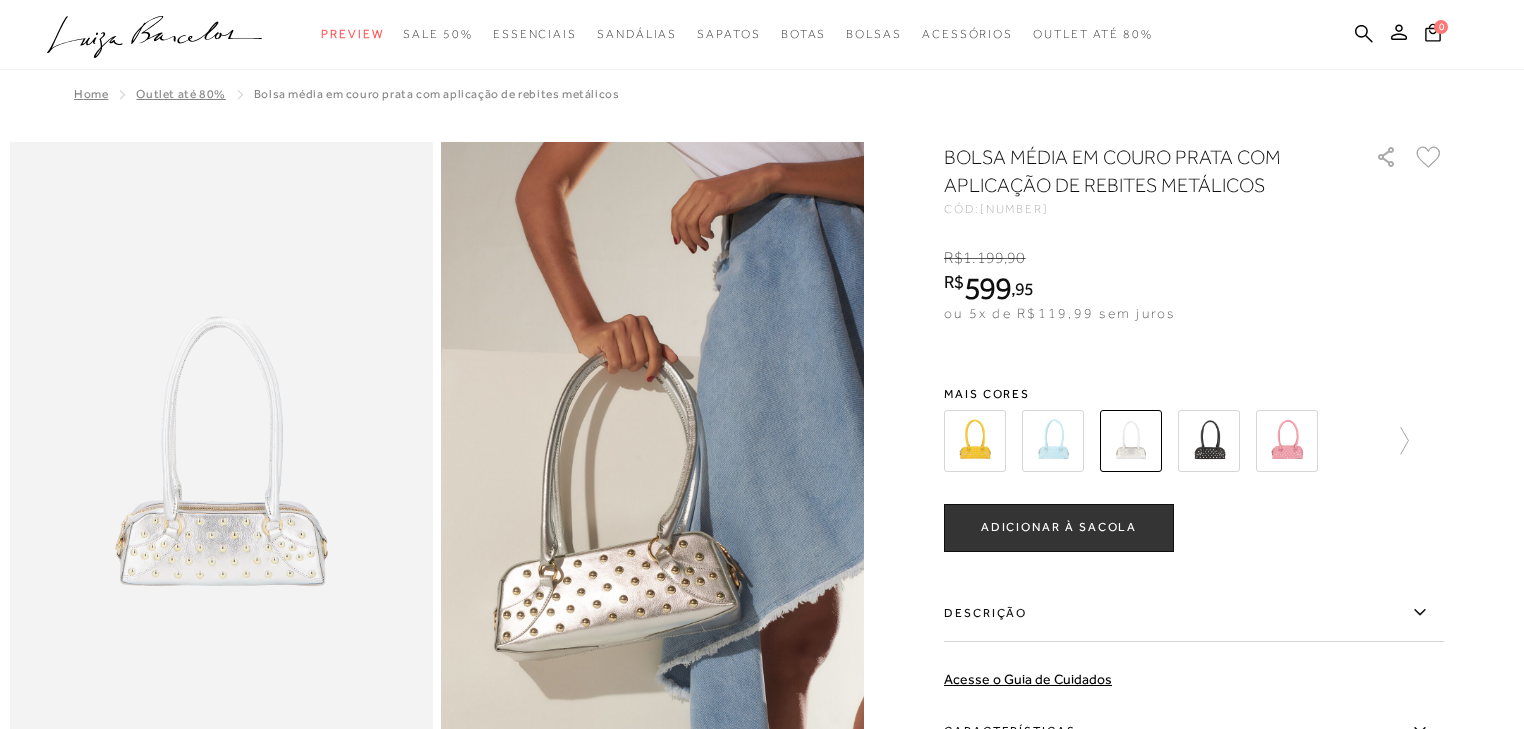 scroll, scrollTop: 0, scrollLeft: 0, axis: both 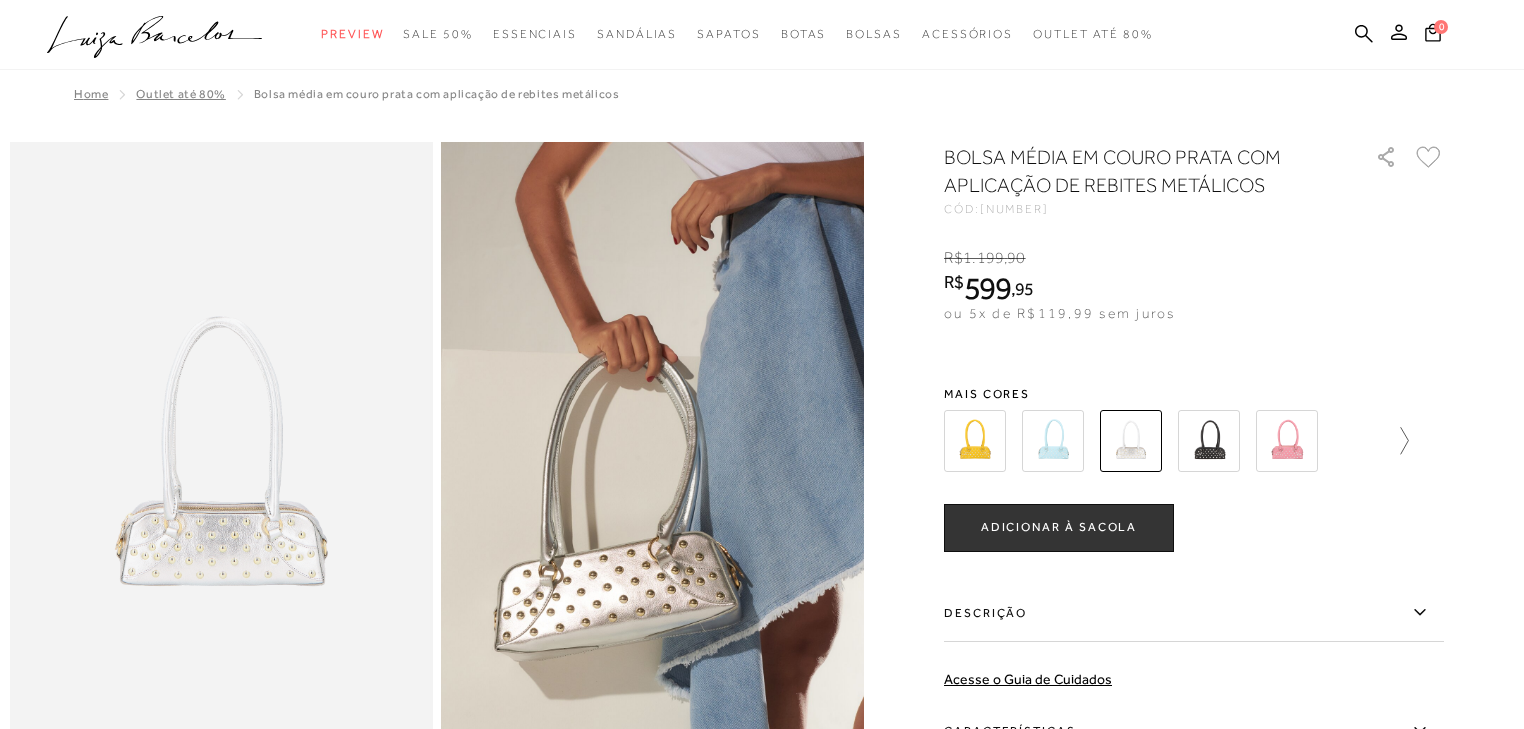 click 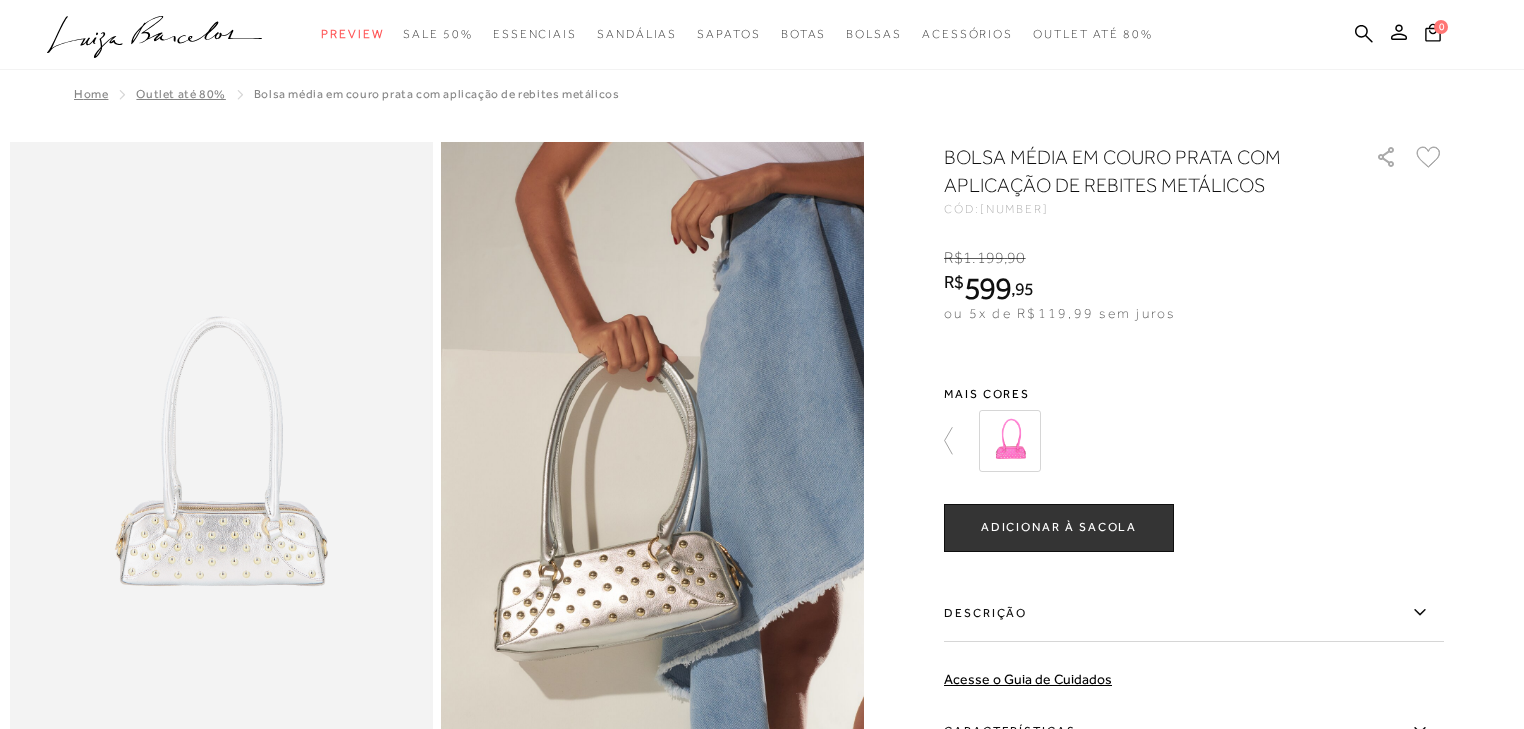 click on ".a{fill-rule:evenodd;}" 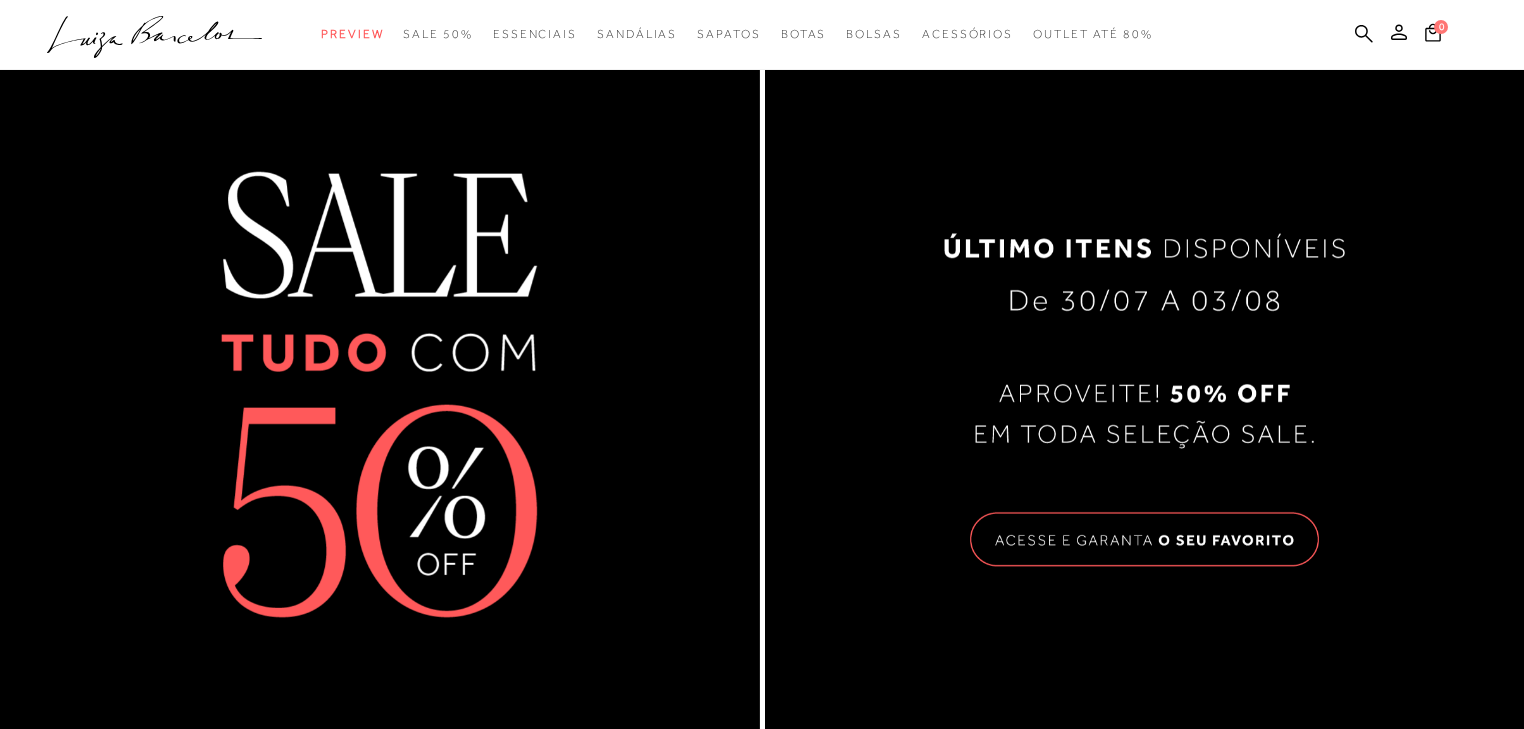scroll, scrollTop: 2400, scrollLeft: 0, axis: vertical 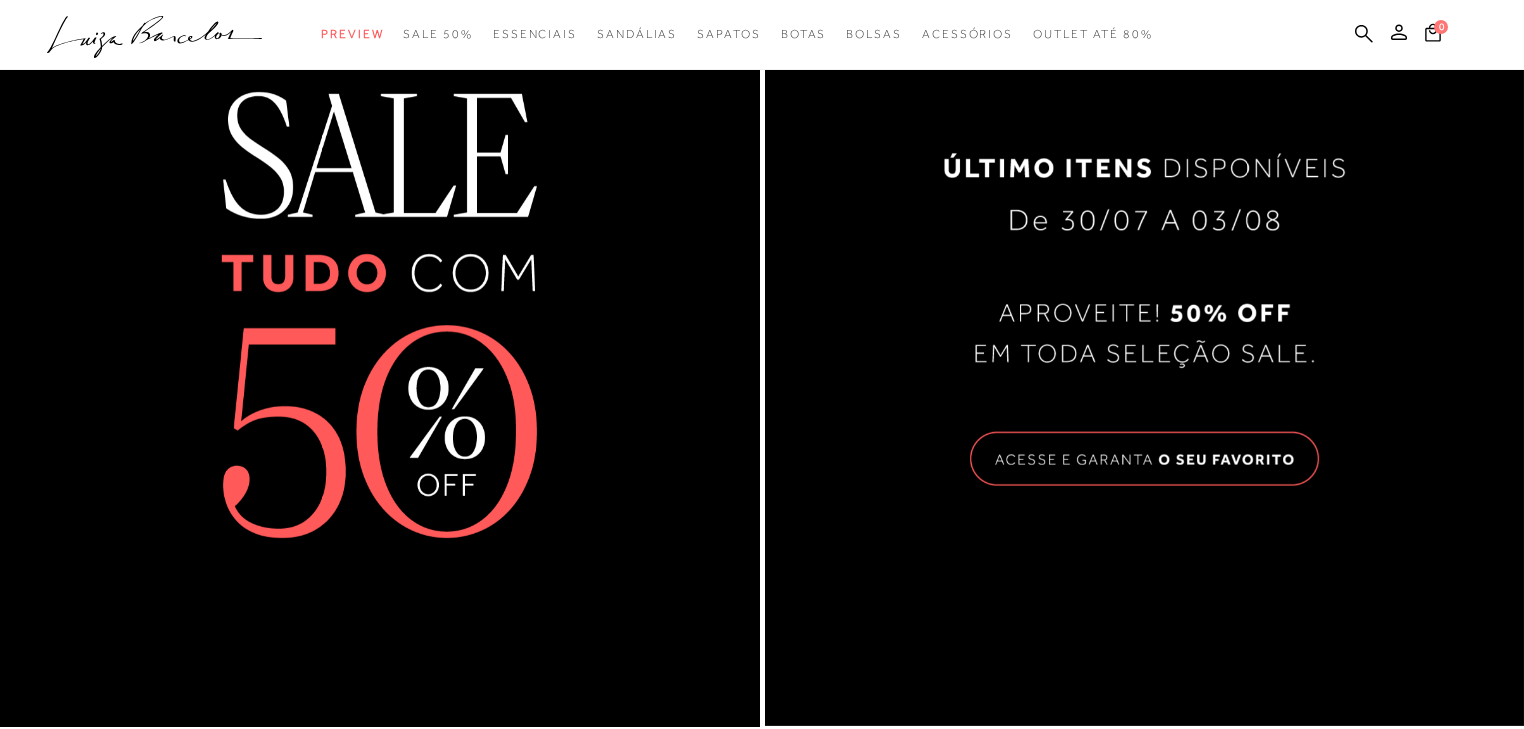 click at bounding box center (380, 314) 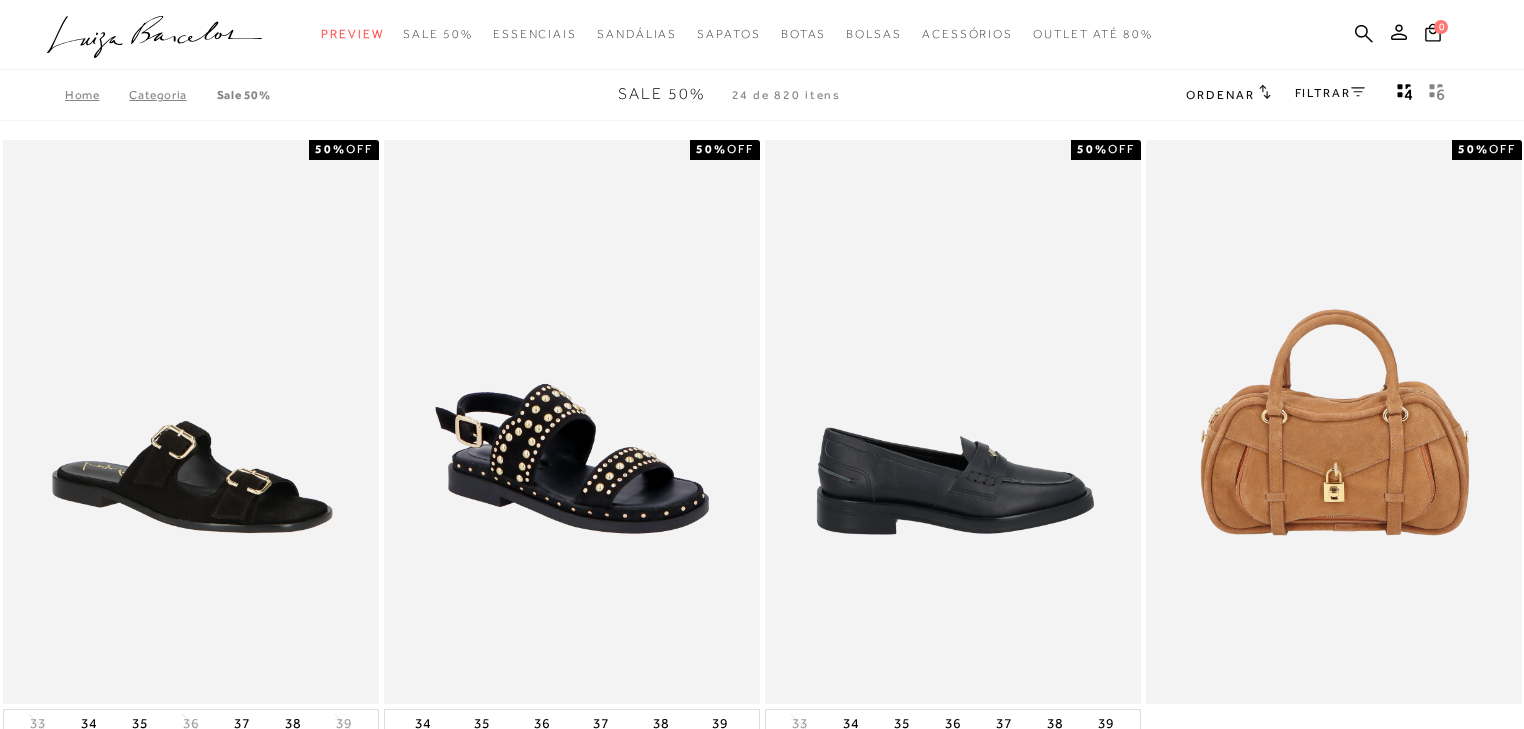 scroll, scrollTop: 0, scrollLeft: 0, axis: both 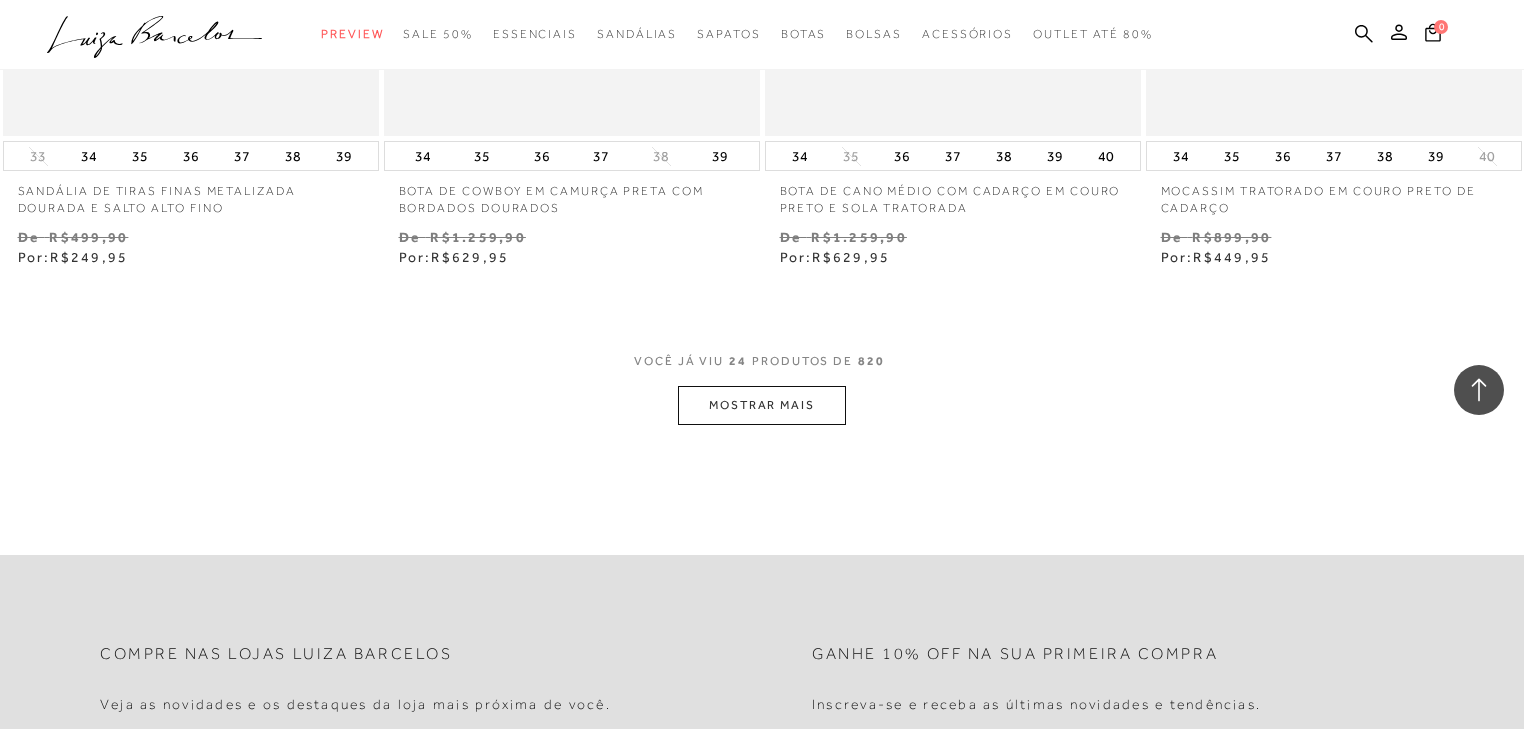 click on "MOSTRAR MAIS" at bounding box center [762, 405] 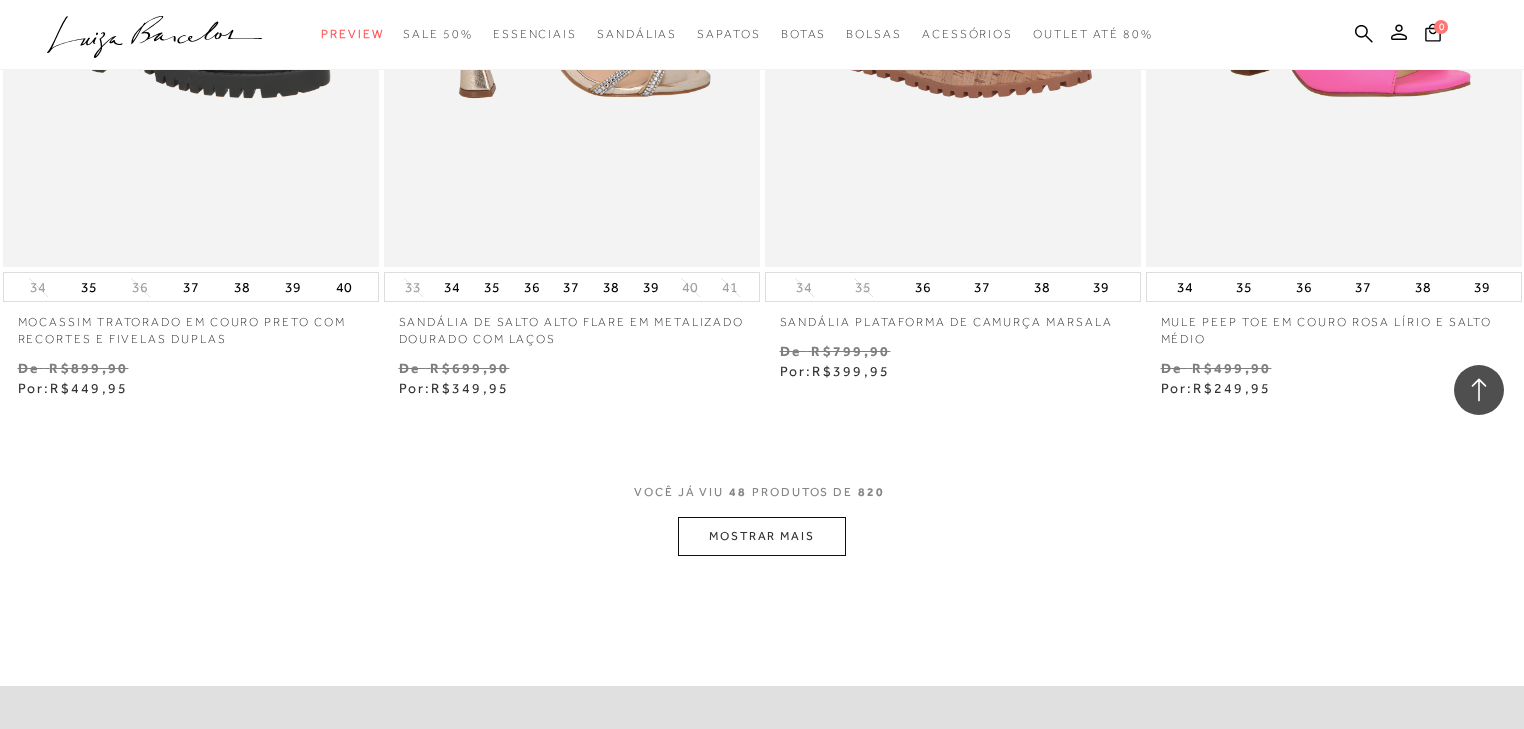scroll, scrollTop: 8480, scrollLeft: 0, axis: vertical 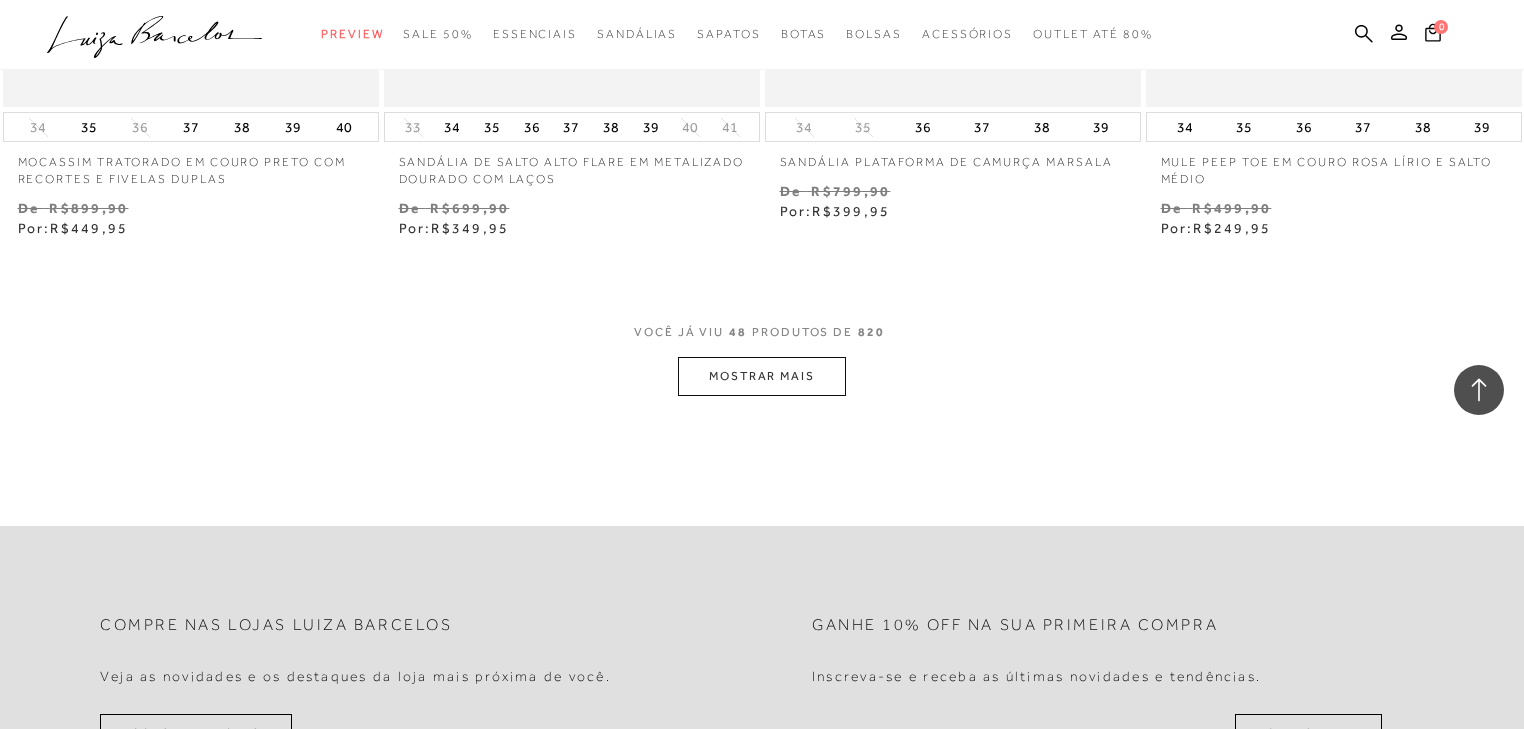 click on "MOSTRAR MAIS" at bounding box center [762, 376] 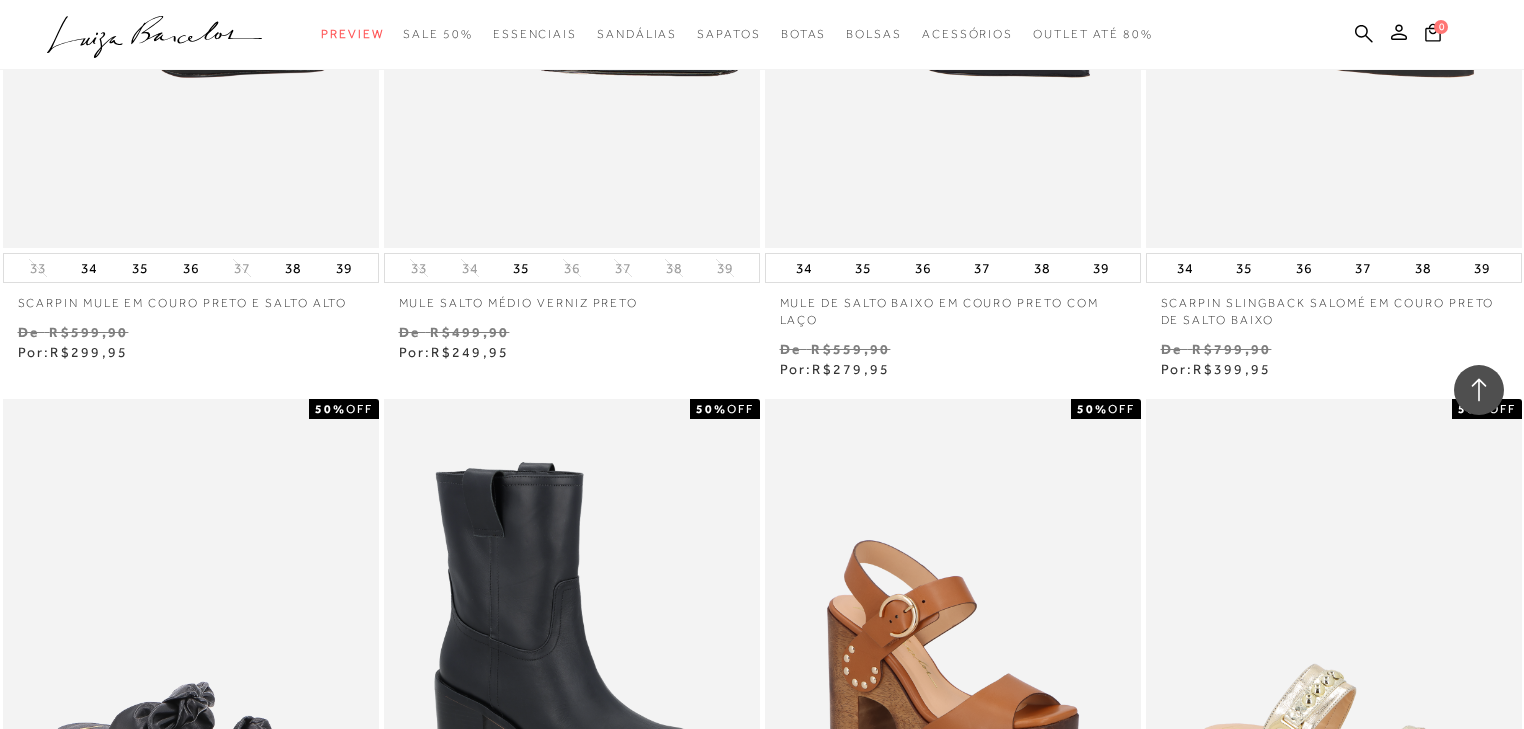 scroll, scrollTop: 11440, scrollLeft: 0, axis: vertical 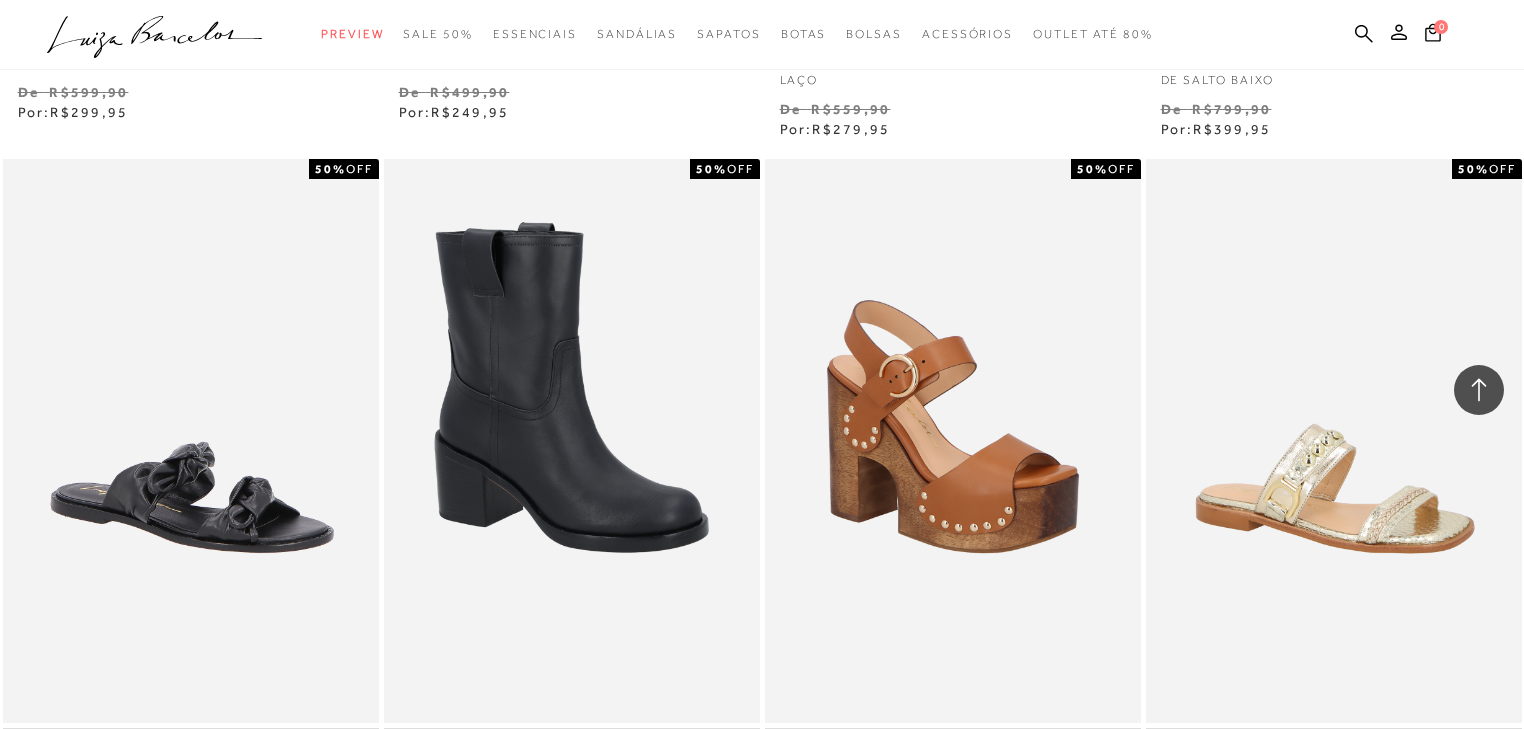 click on ".a{fill-rule:evenodd;}" 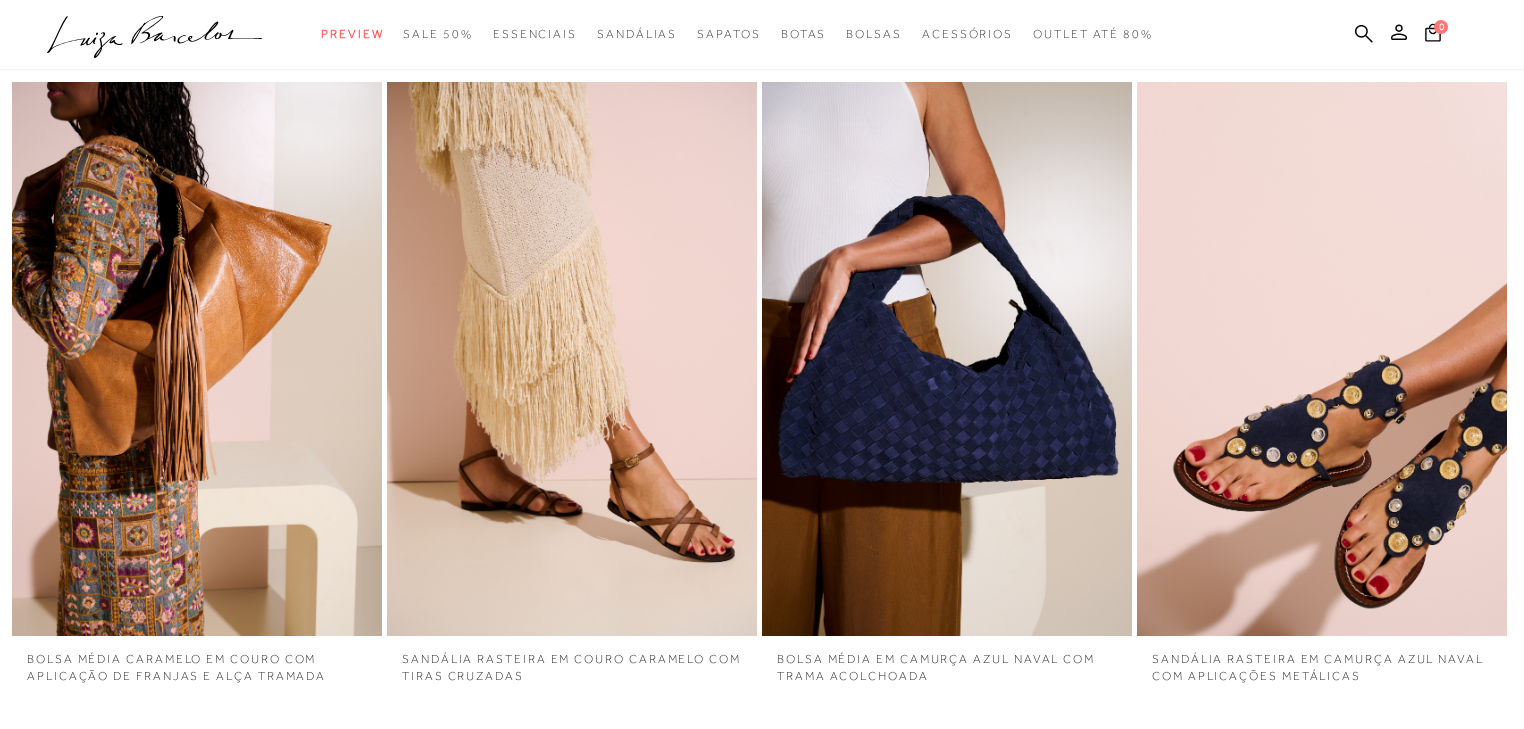 scroll, scrollTop: 5120, scrollLeft: 0, axis: vertical 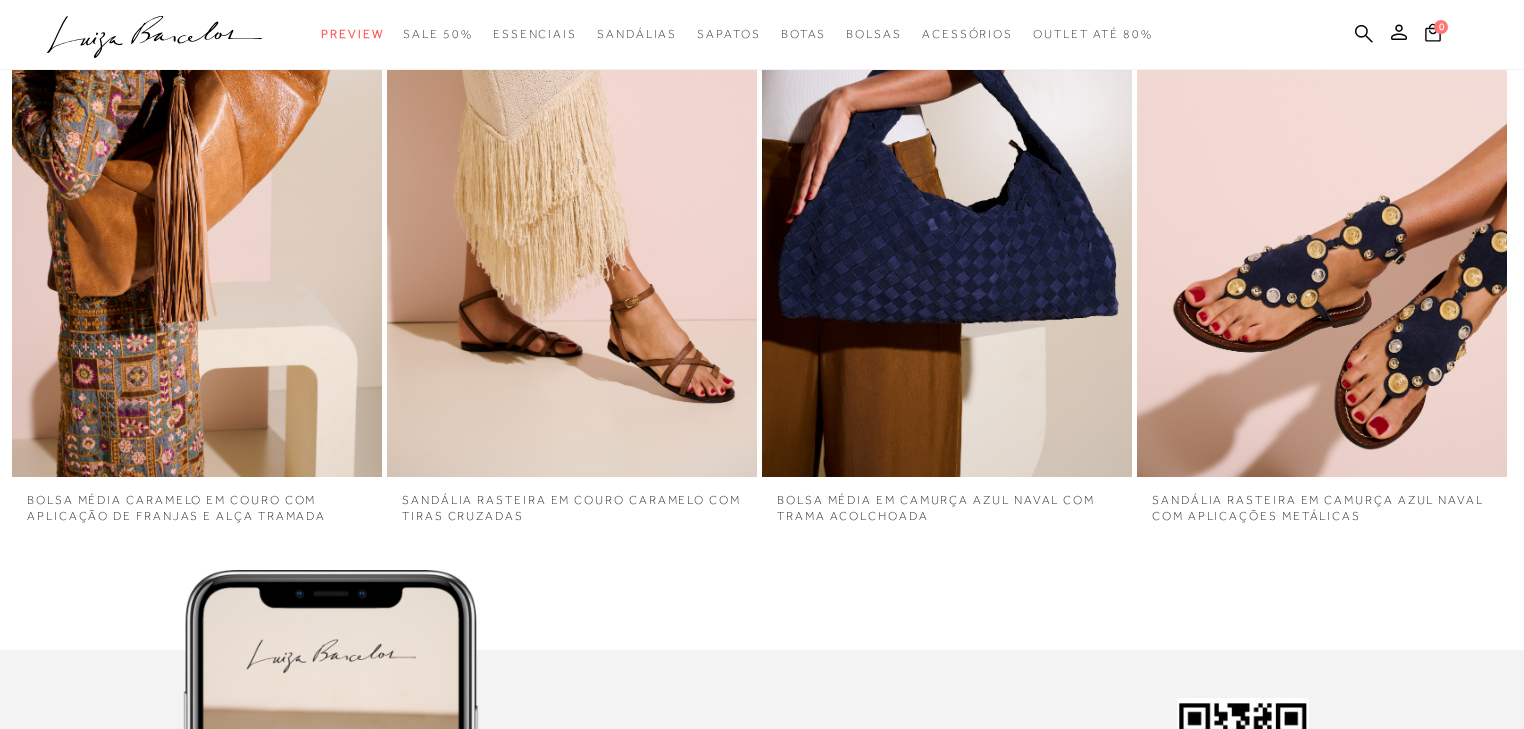 click at bounding box center [1322, 199] 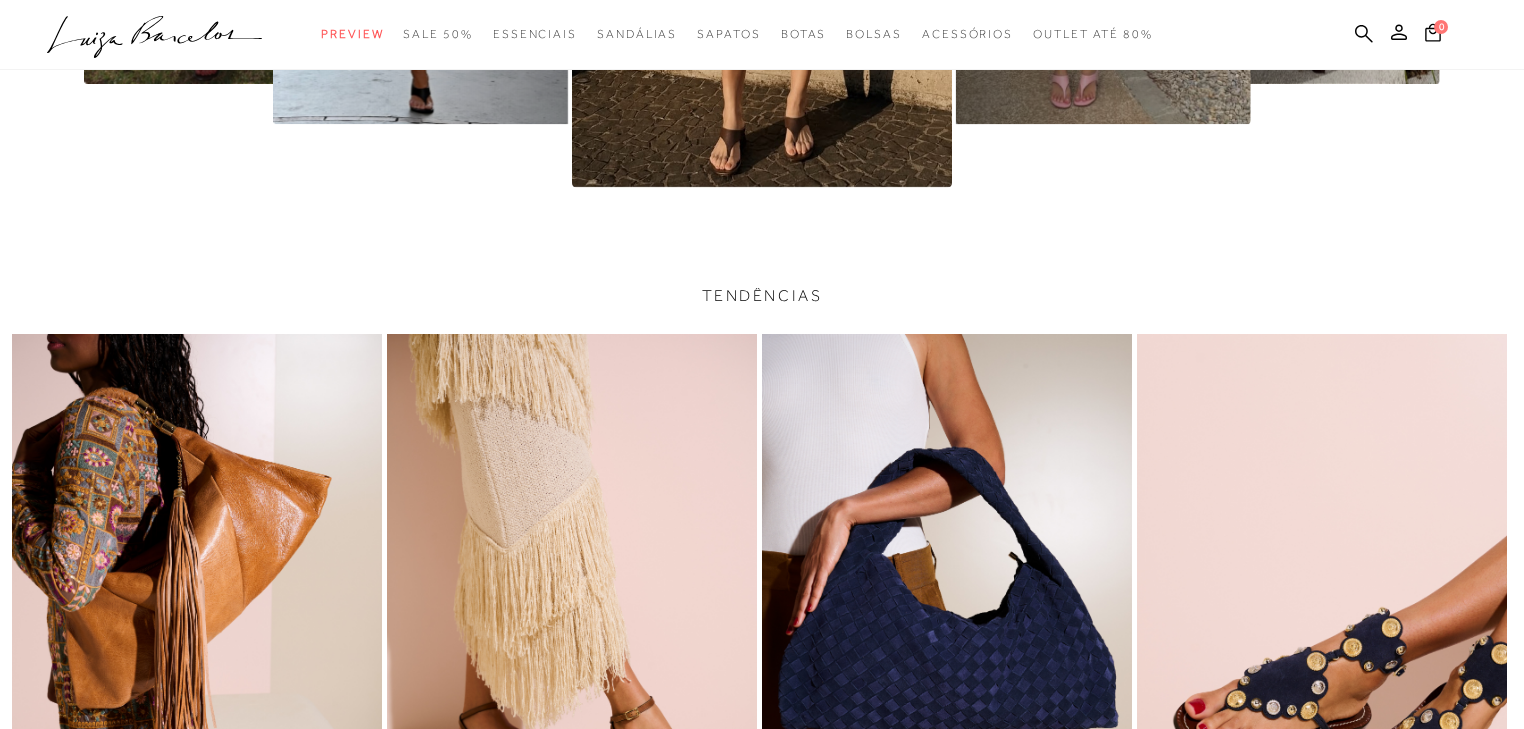 scroll, scrollTop: 4228, scrollLeft: 0, axis: vertical 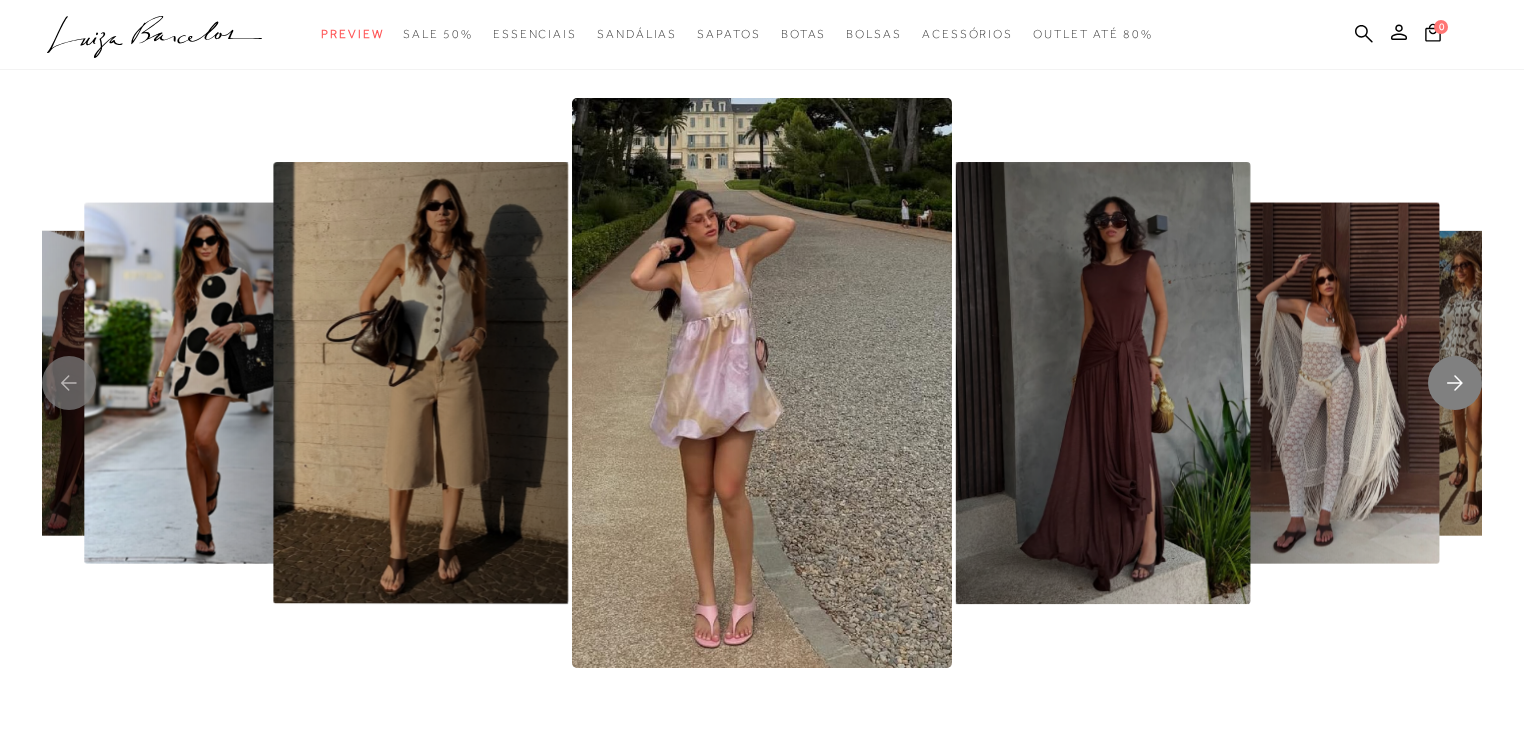 click 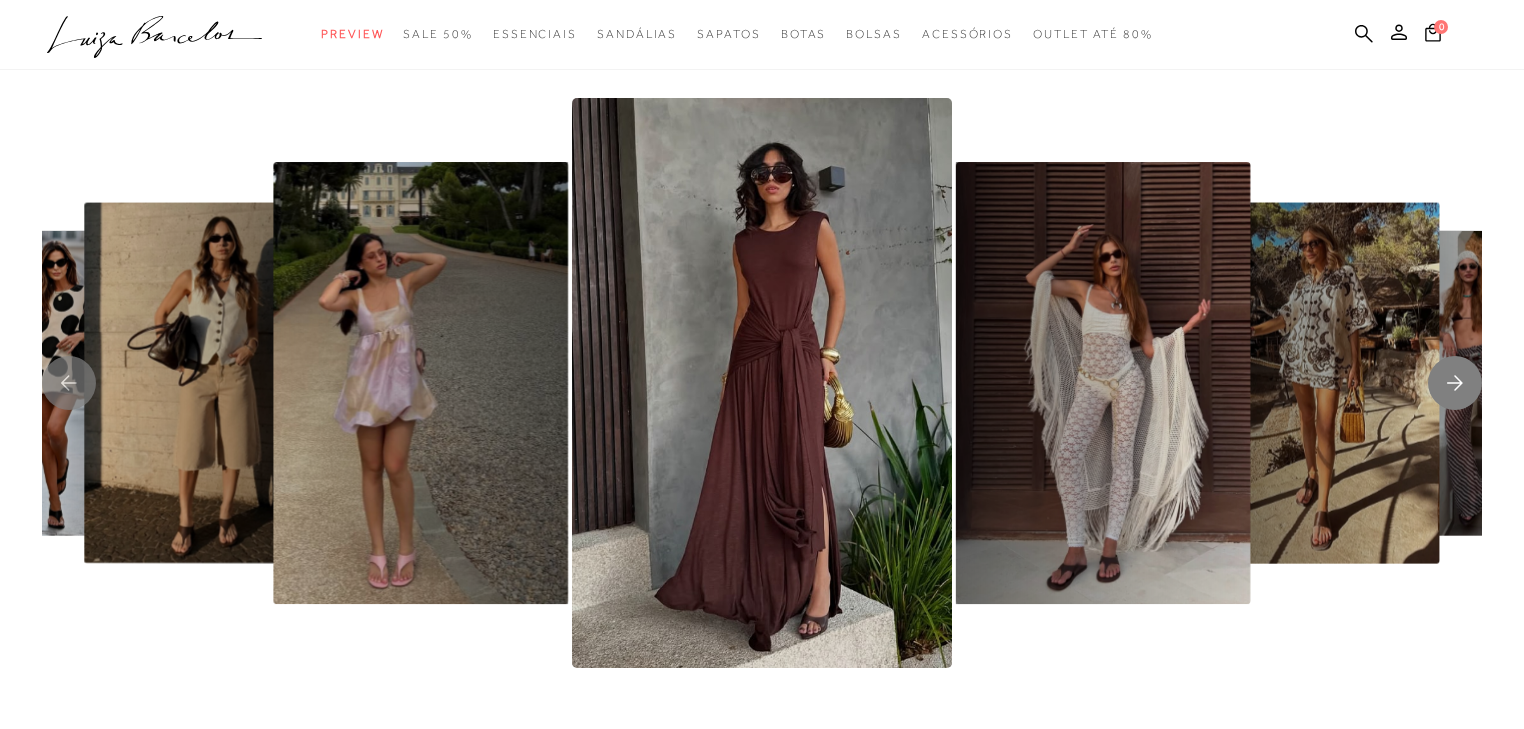 click 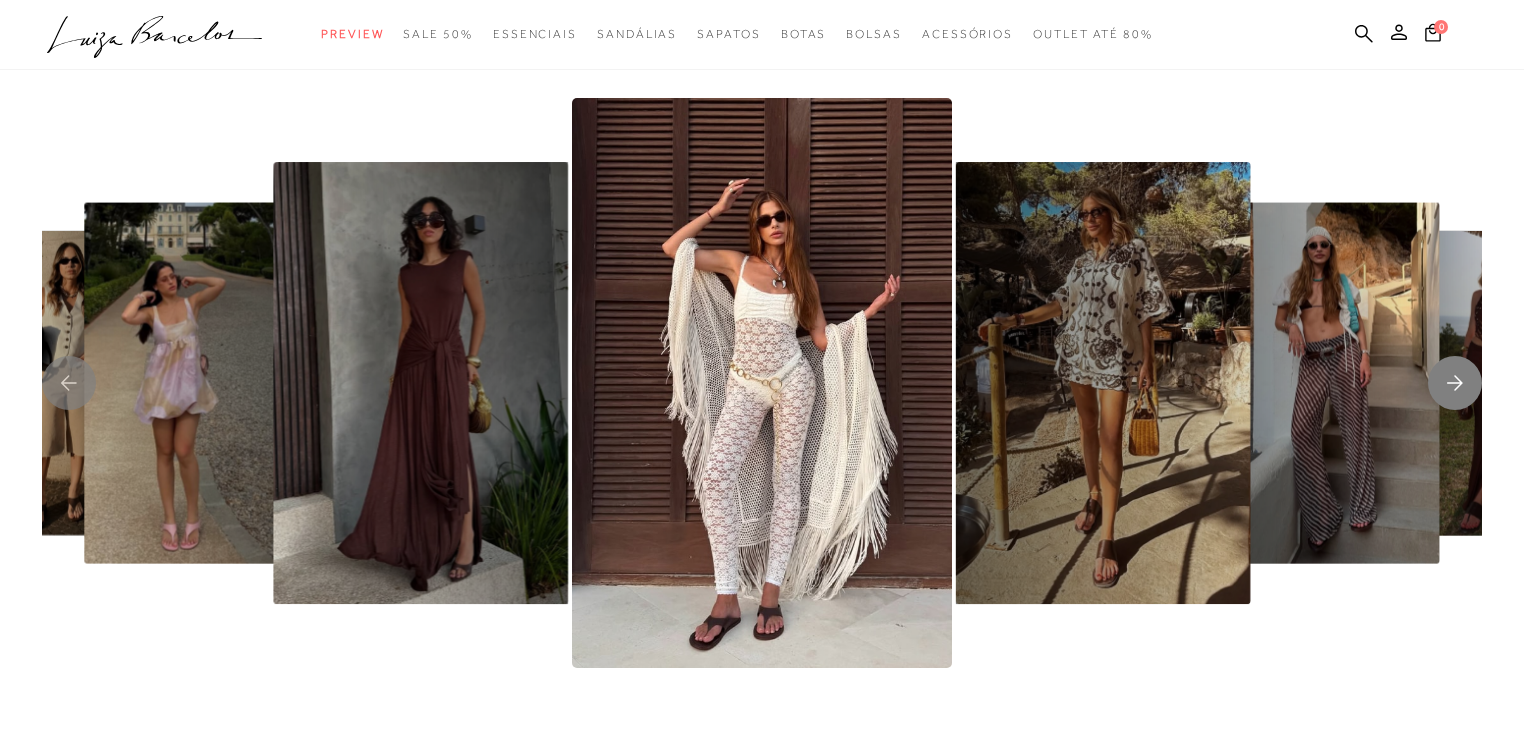 click 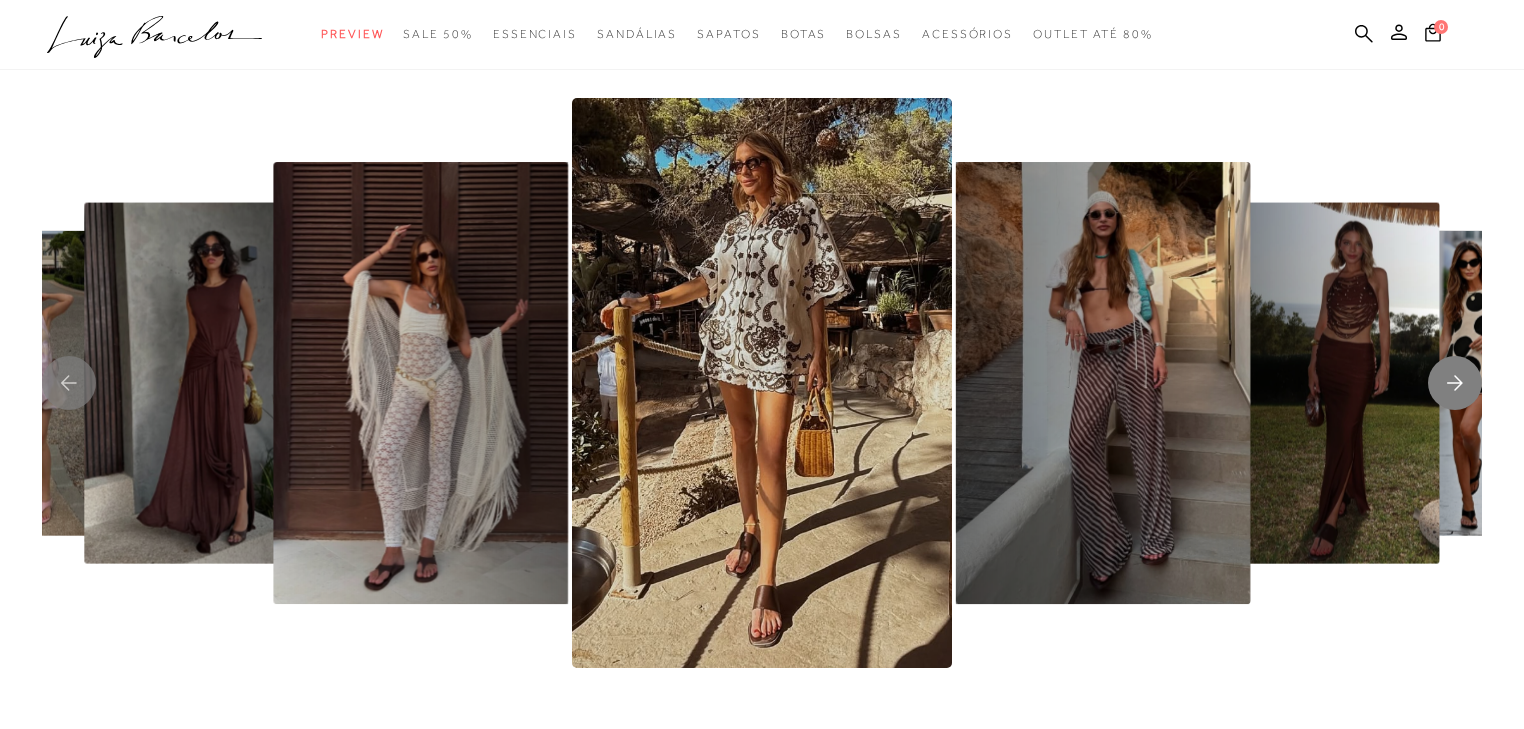 click 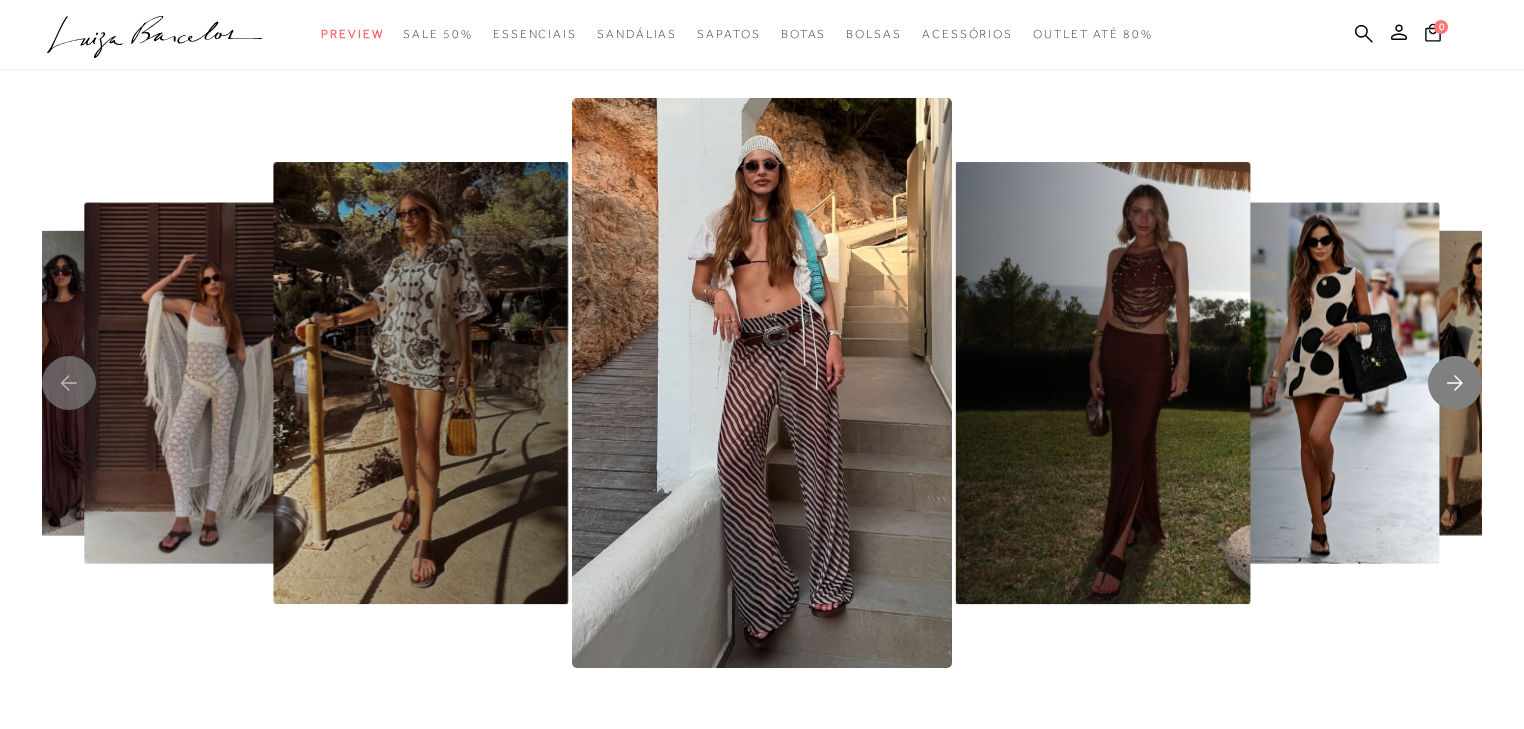 click 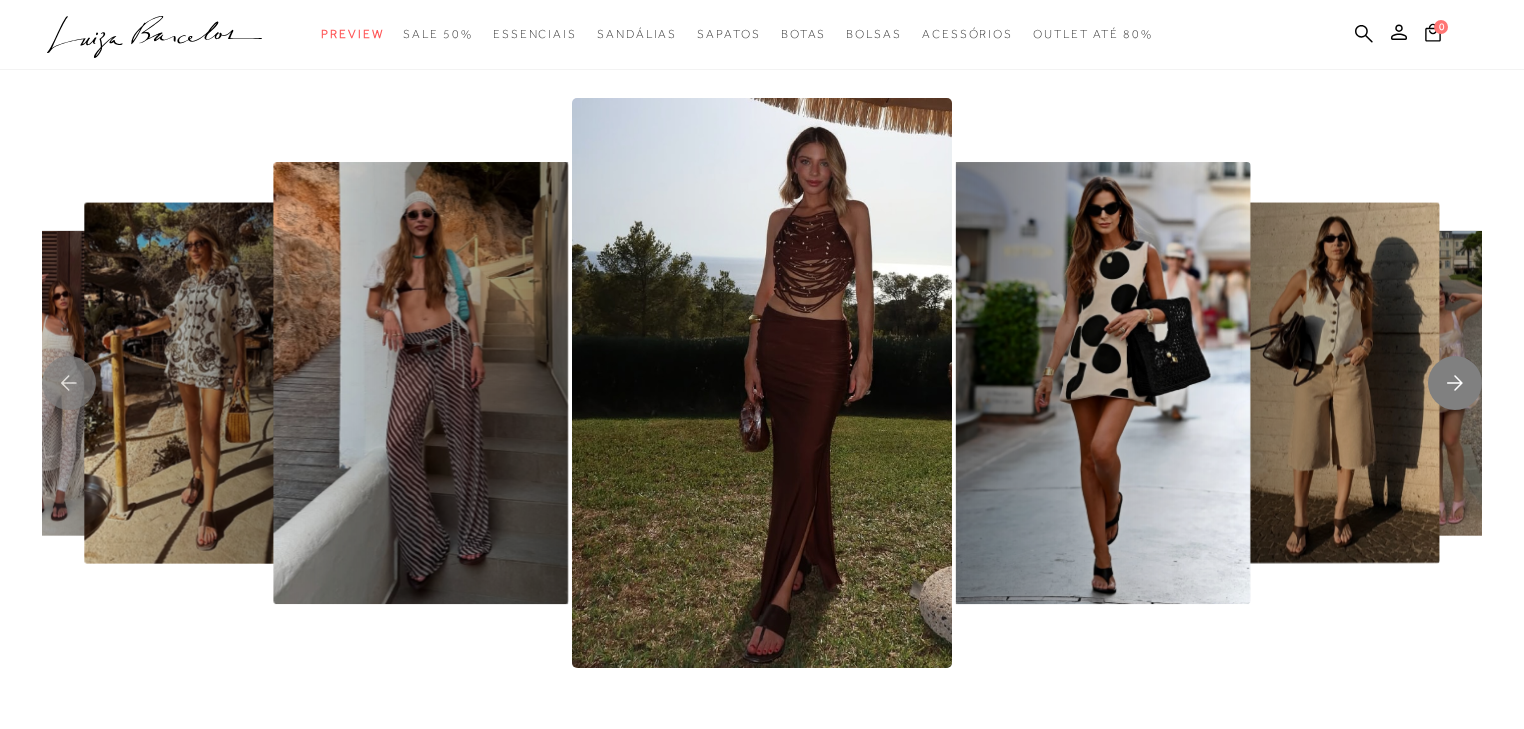 click 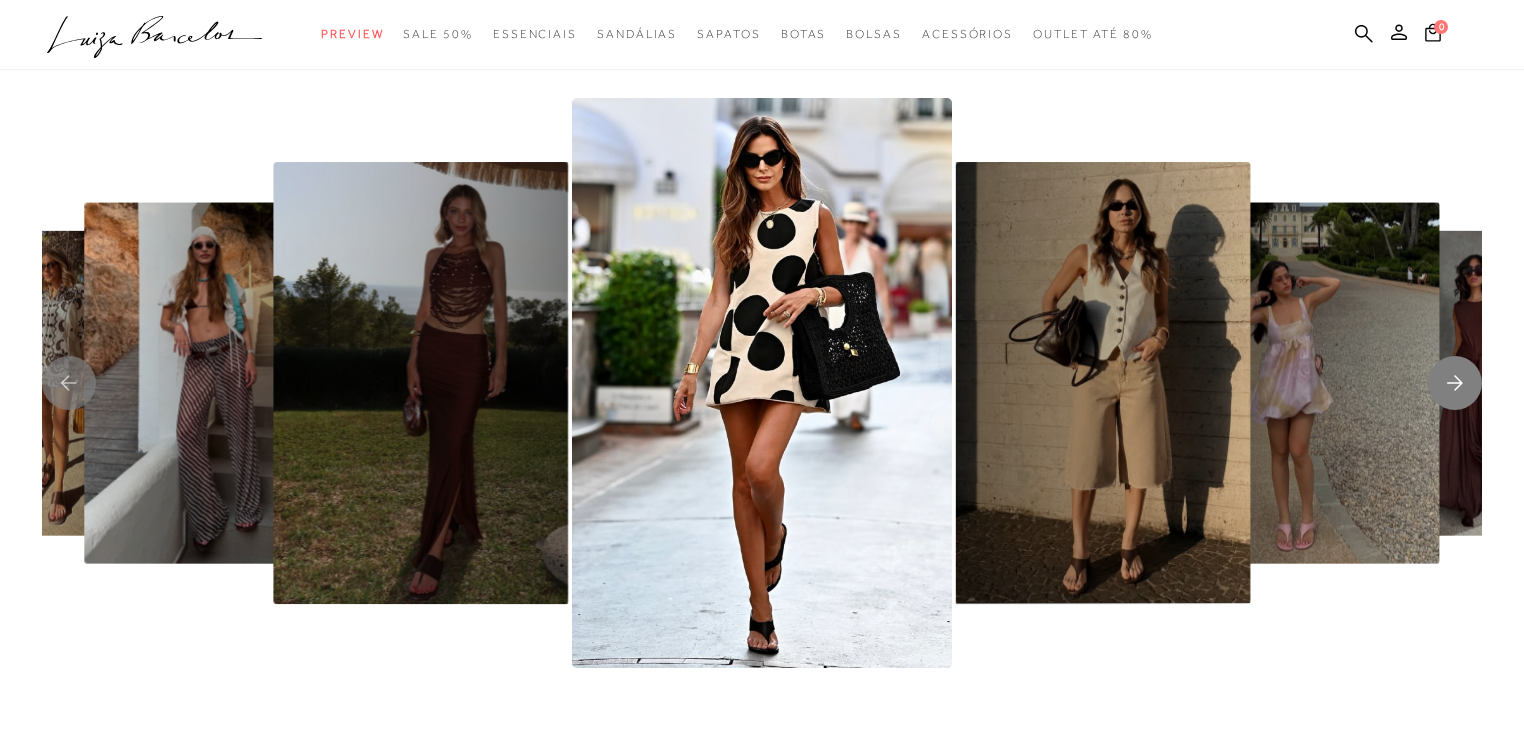 click 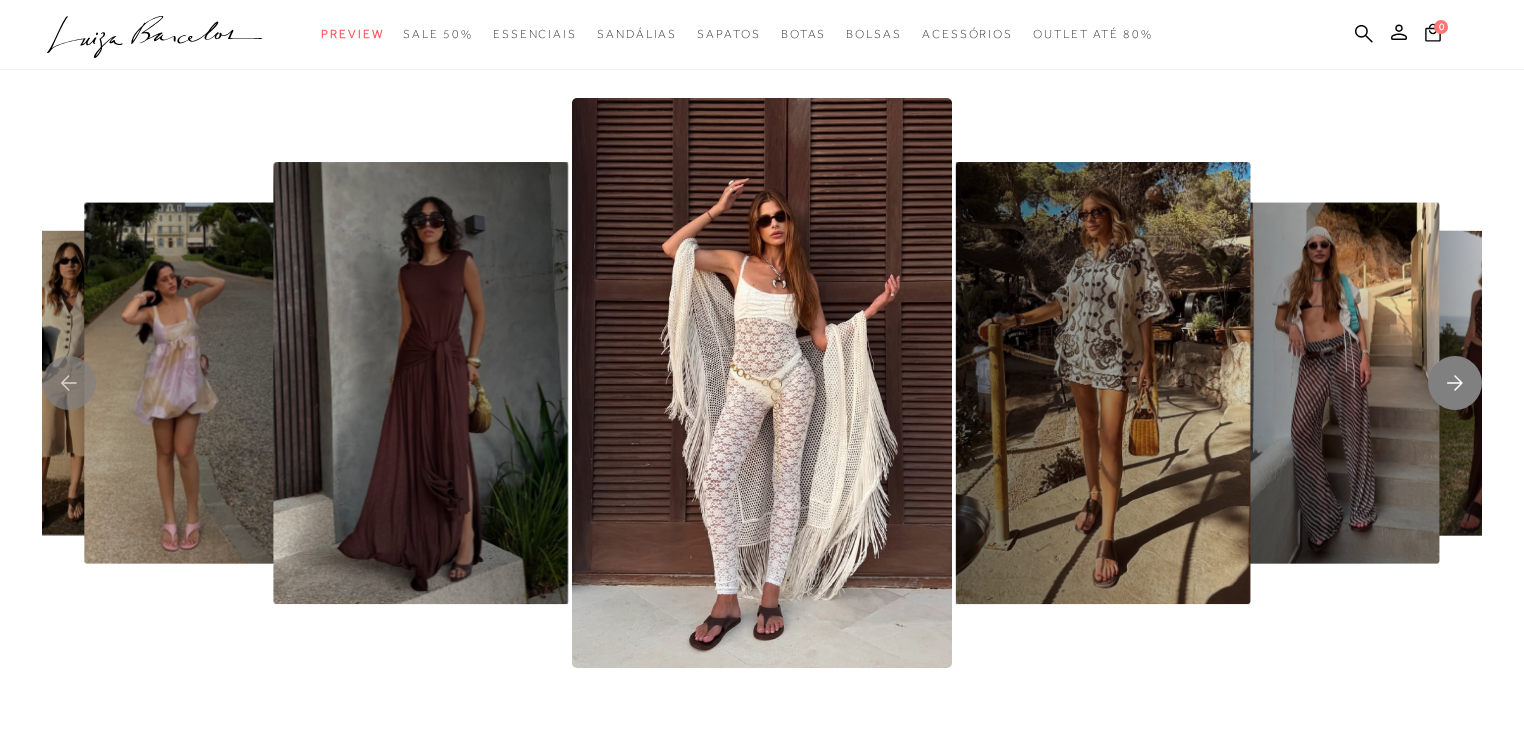 click 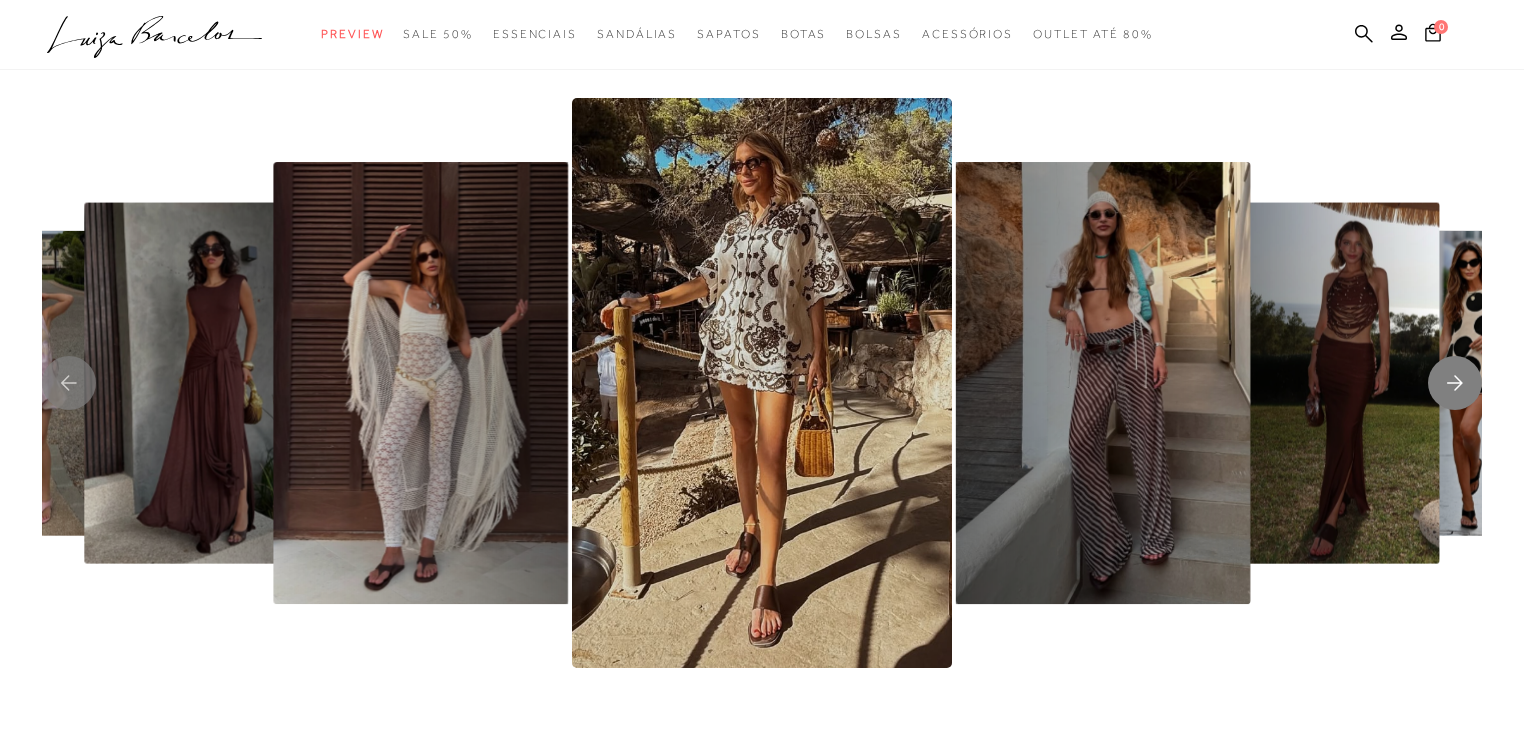 click 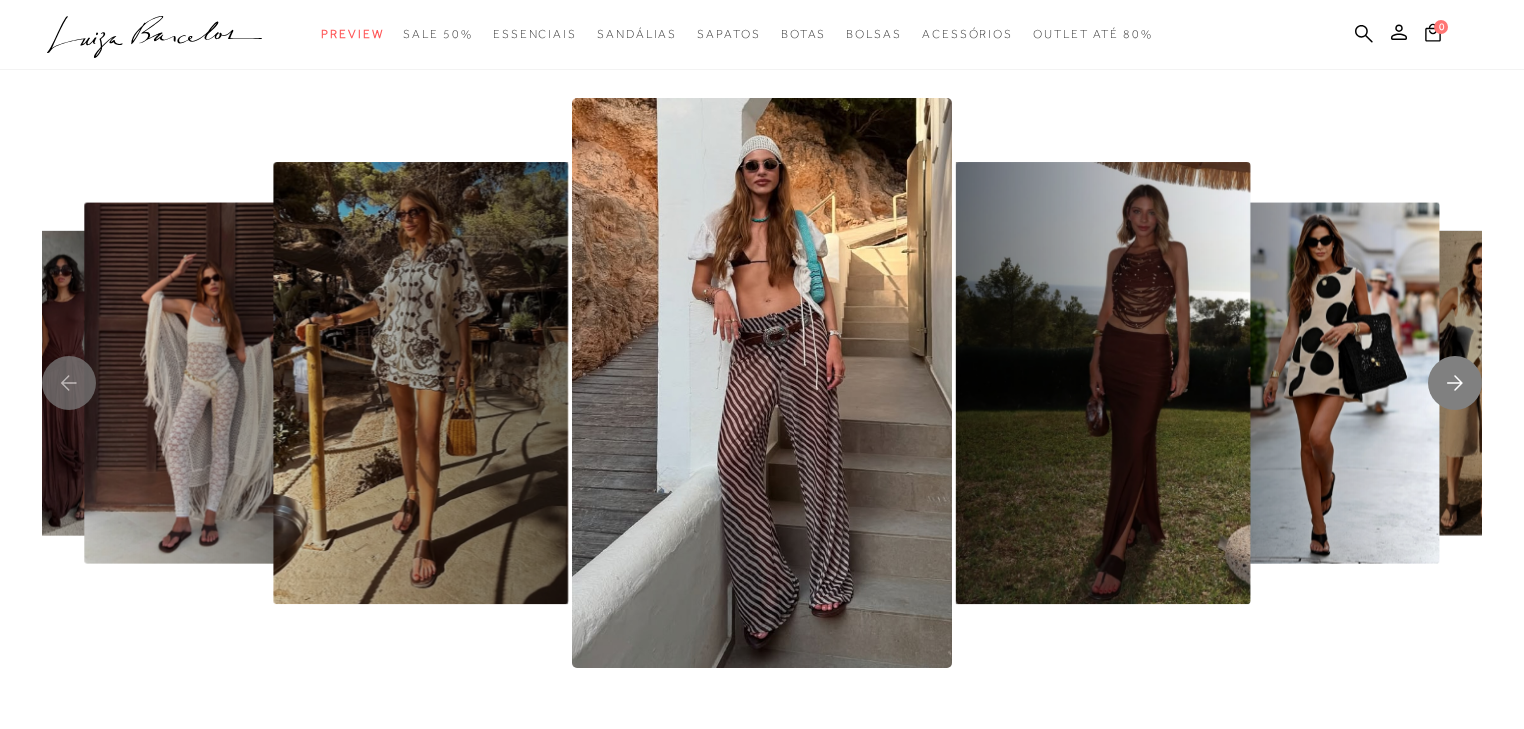 click 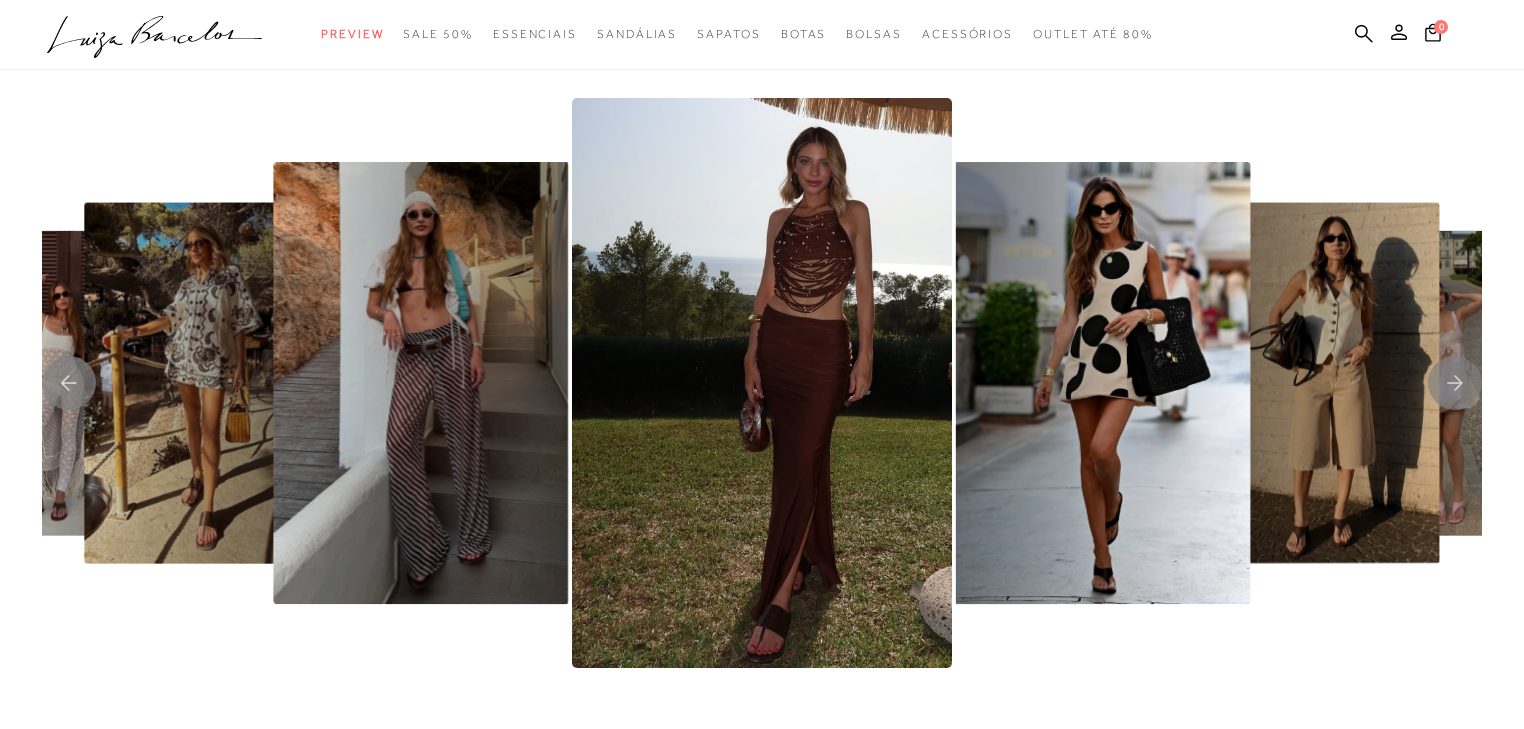 click on ".a{fill-rule:evenodd;}" 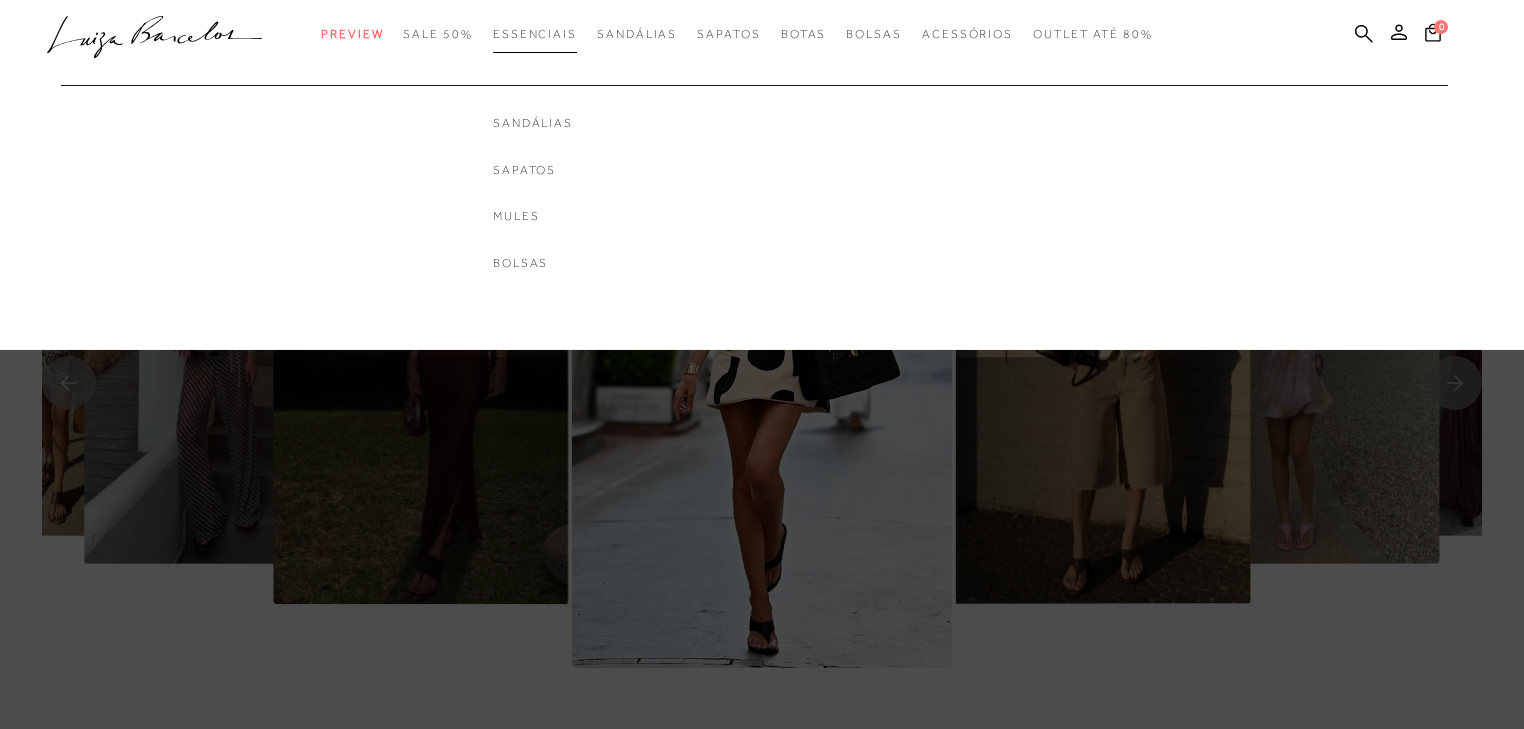 click on "Essenciais" at bounding box center (535, 34) 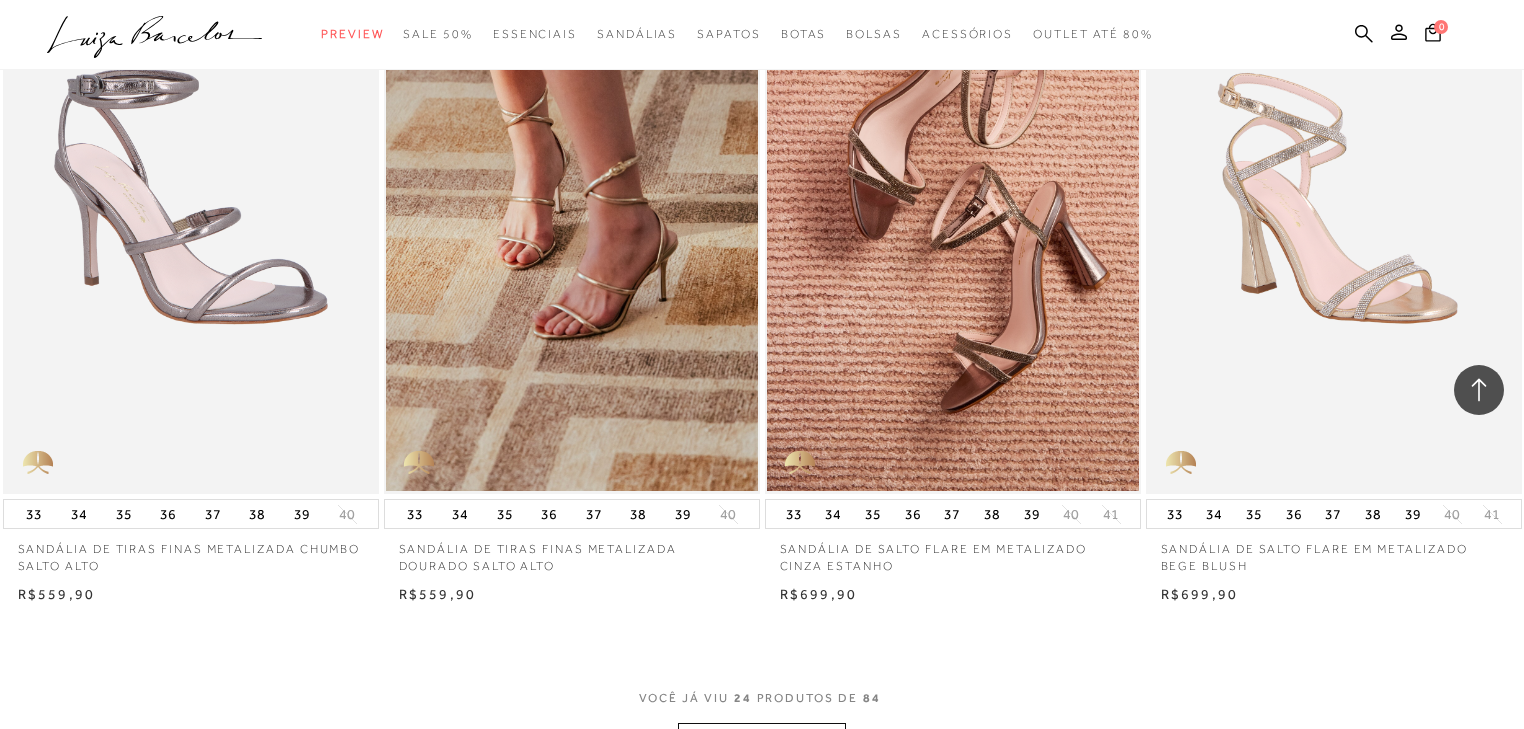 scroll, scrollTop: 4000, scrollLeft: 0, axis: vertical 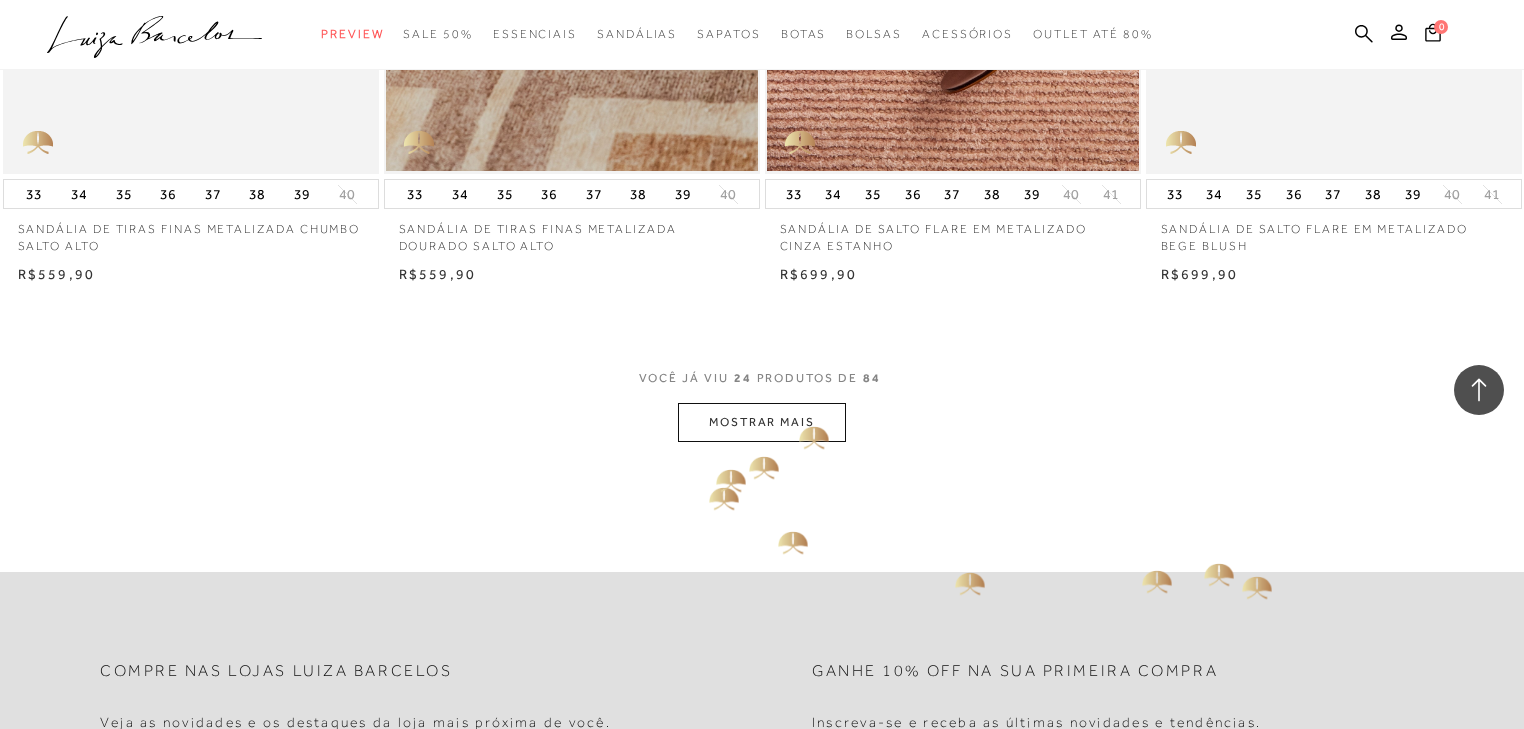 click on "MOSTRAR MAIS" at bounding box center [762, 422] 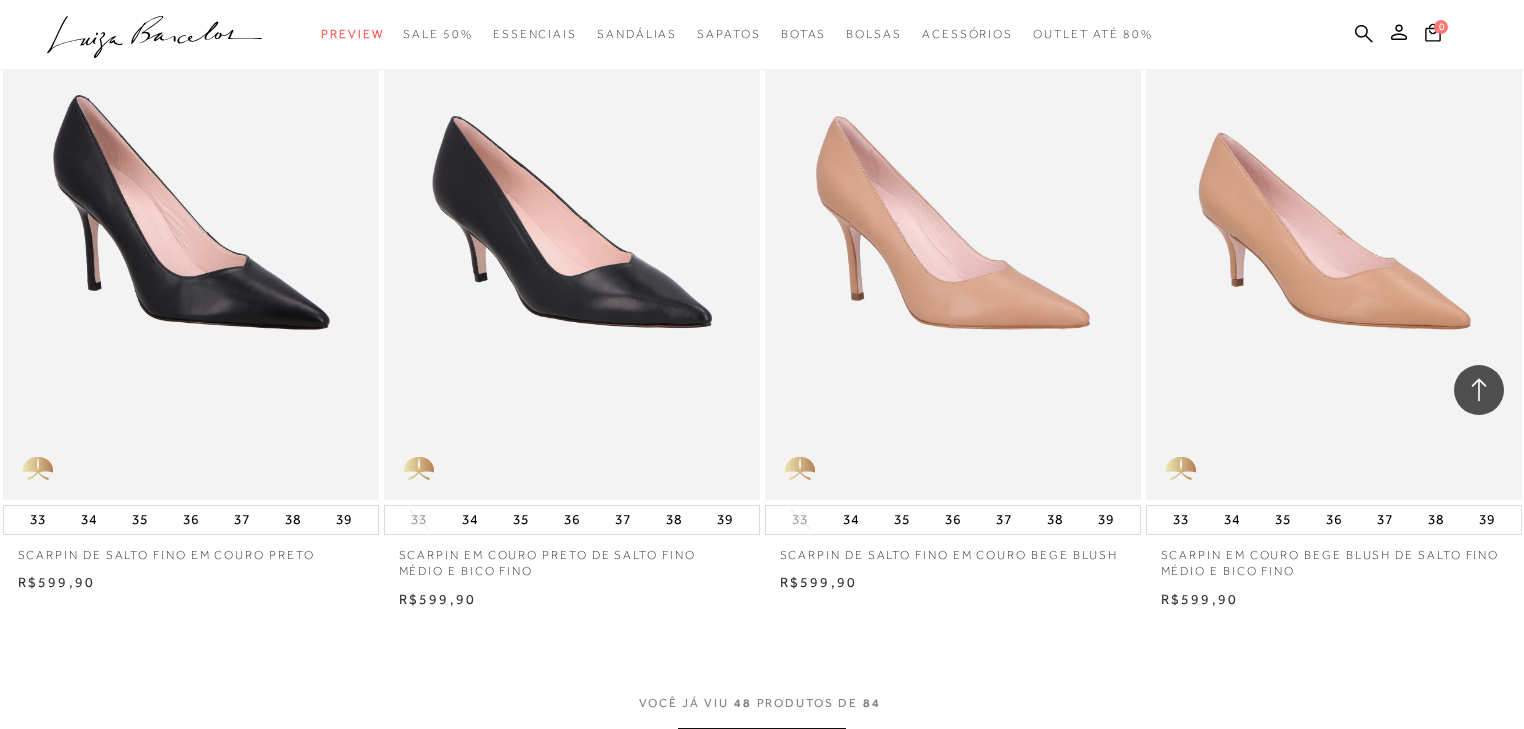 scroll, scrollTop: 8320, scrollLeft: 0, axis: vertical 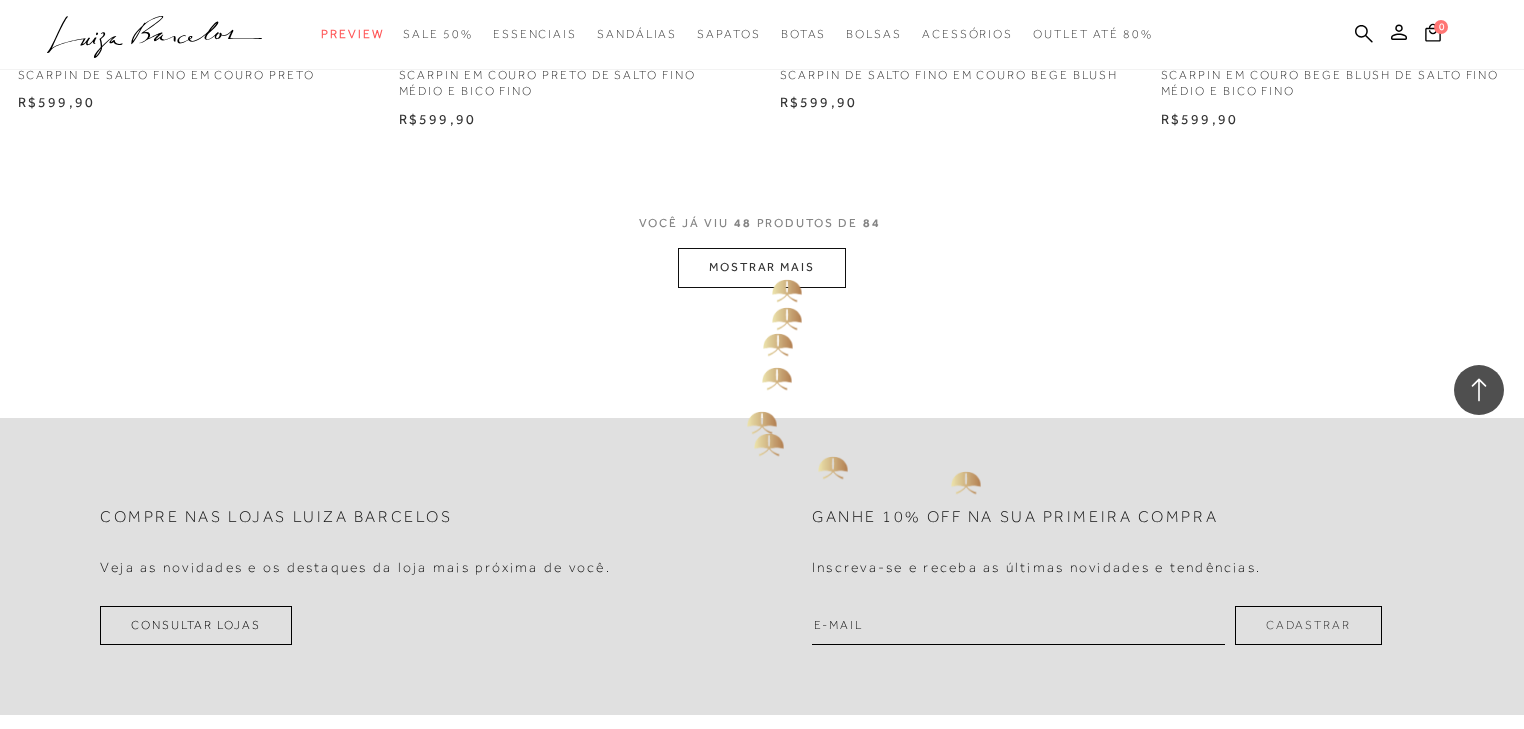 click on "MOSTRAR MAIS" at bounding box center [762, 267] 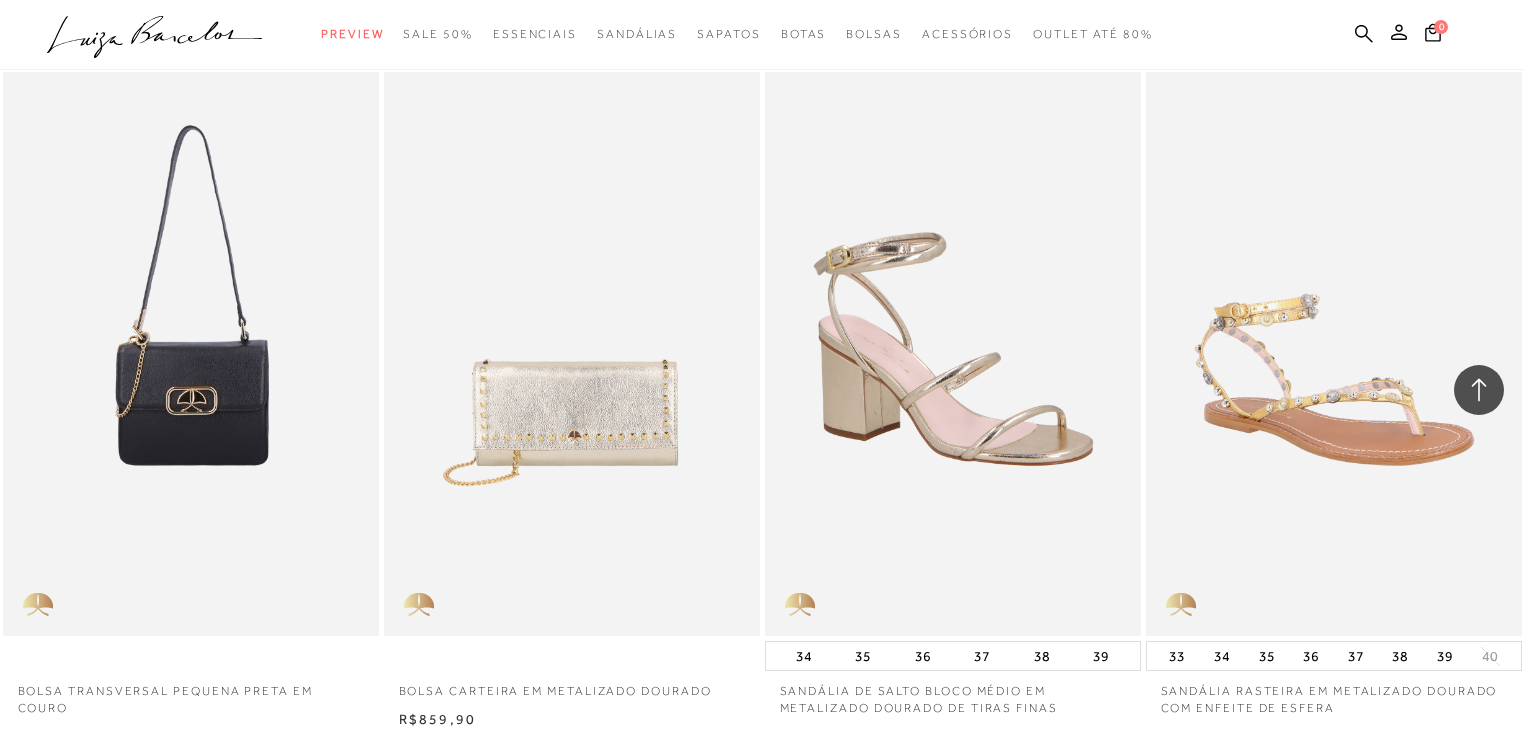 scroll, scrollTop: 10640, scrollLeft: 0, axis: vertical 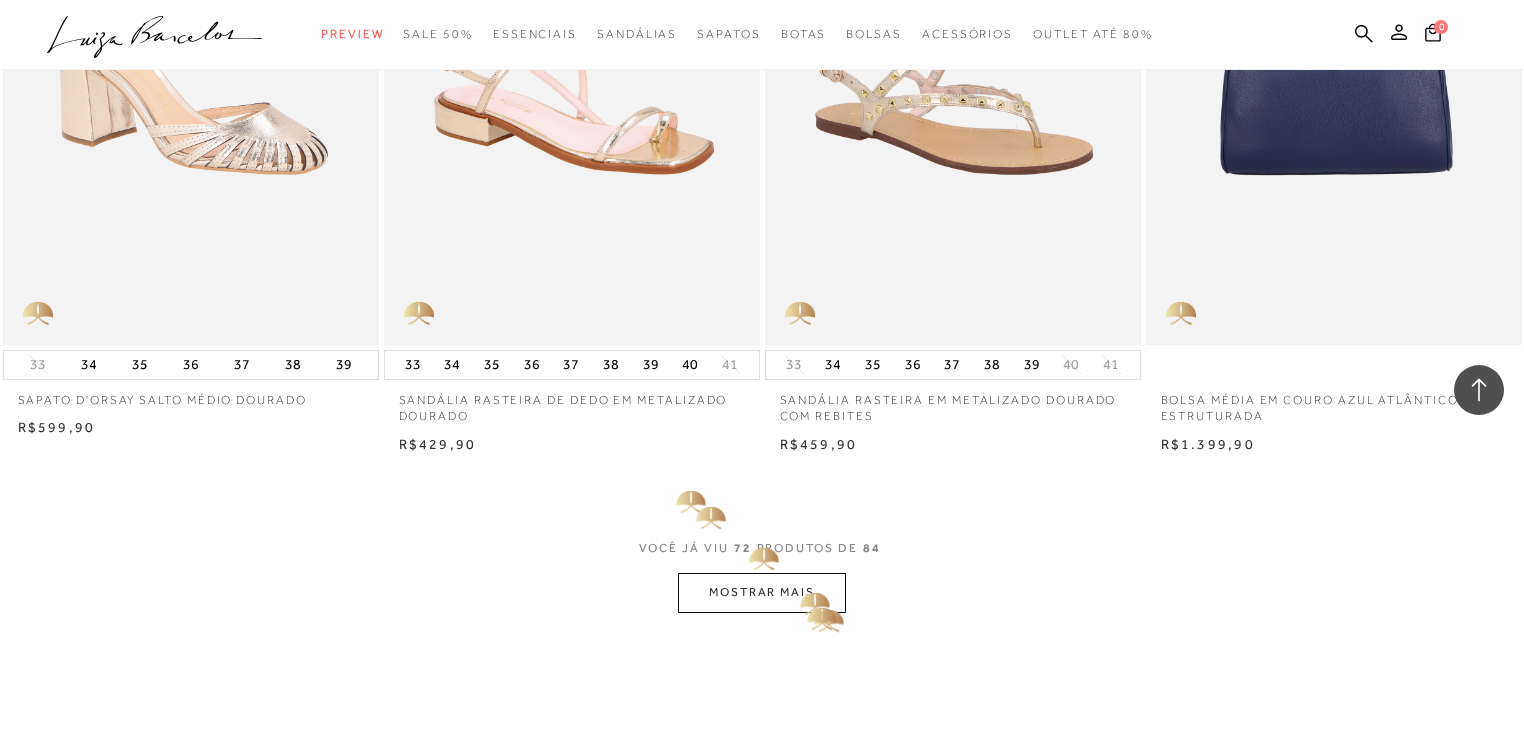 click on "MOSTRAR MAIS" at bounding box center [762, 592] 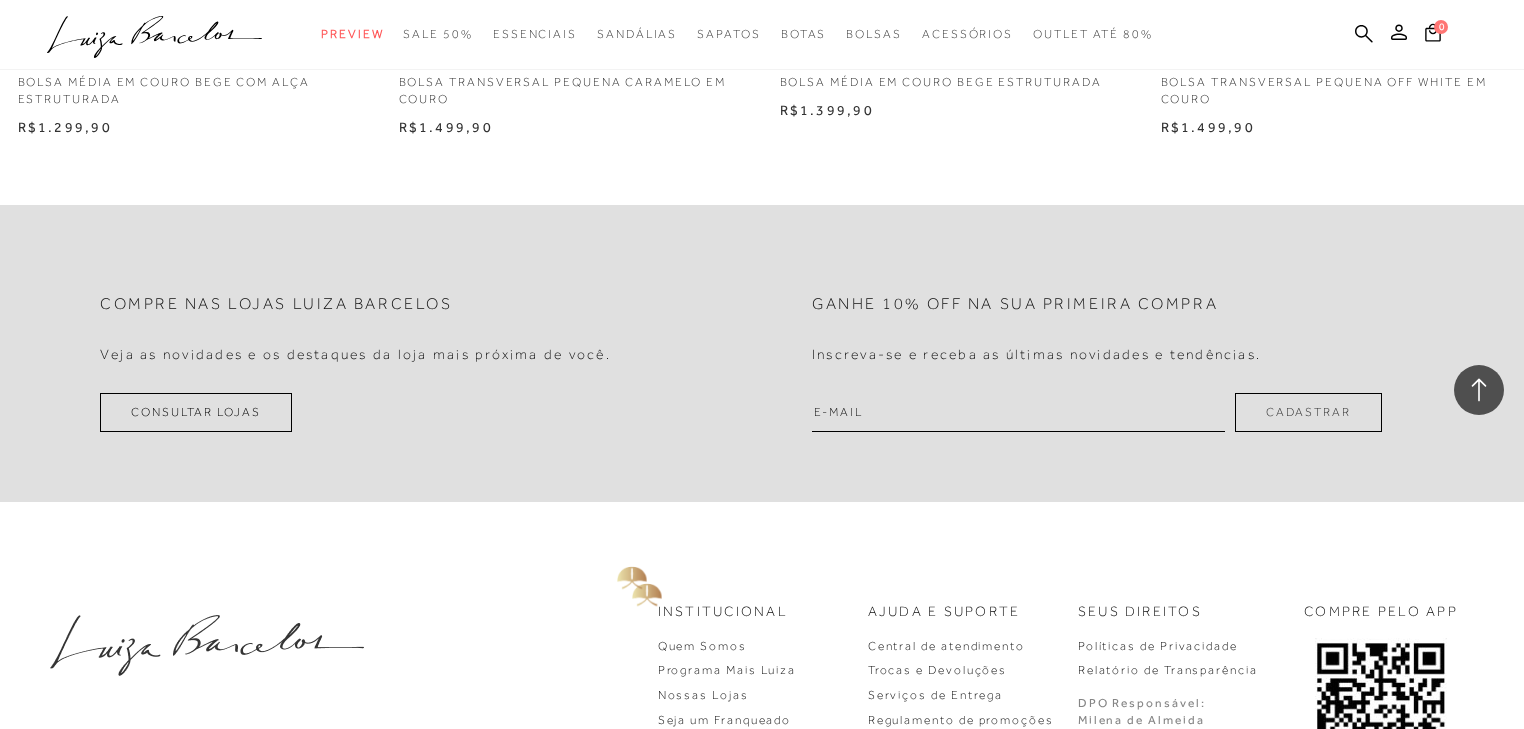 scroll, scrollTop: 14780, scrollLeft: 0, axis: vertical 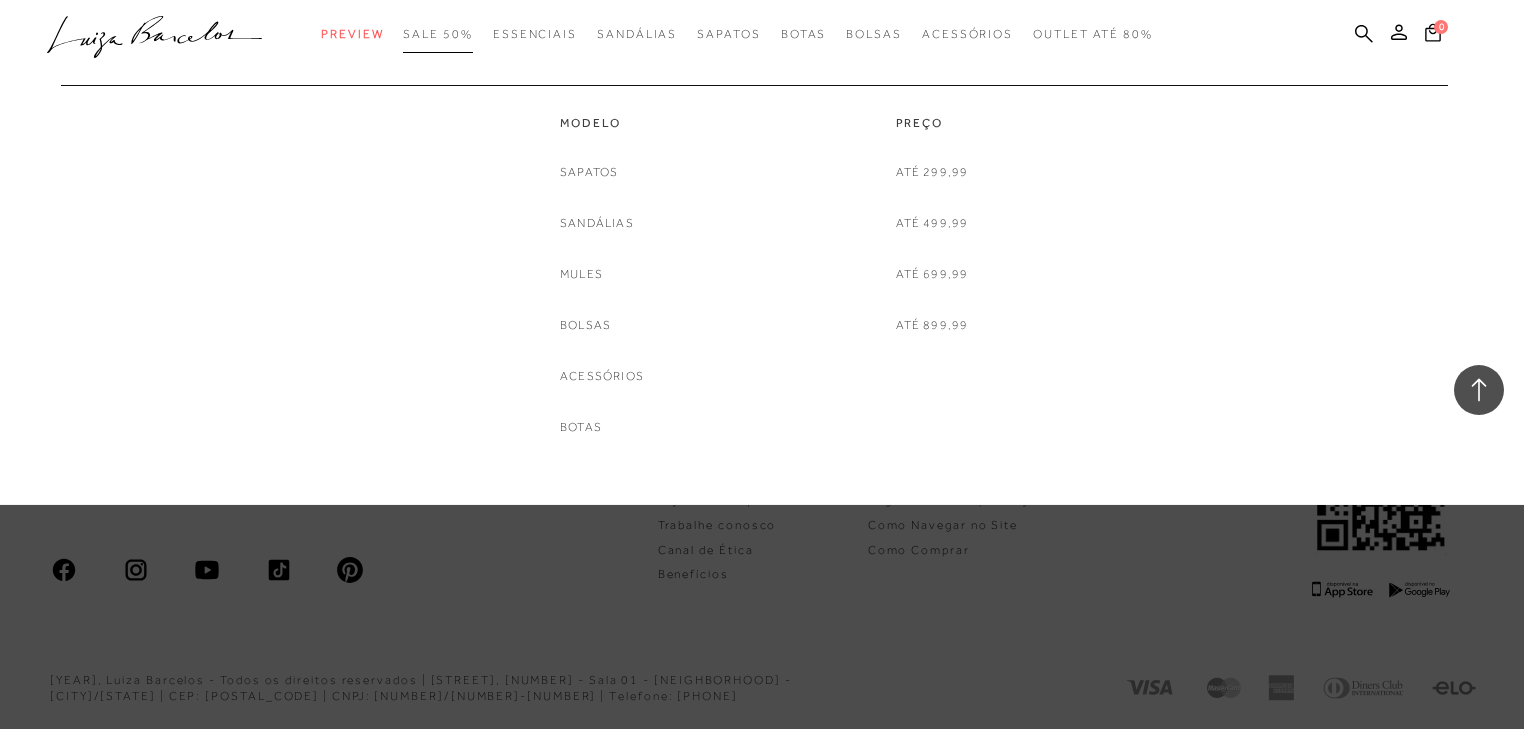 click on "SALE 50%" at bounding box center [437, 34] 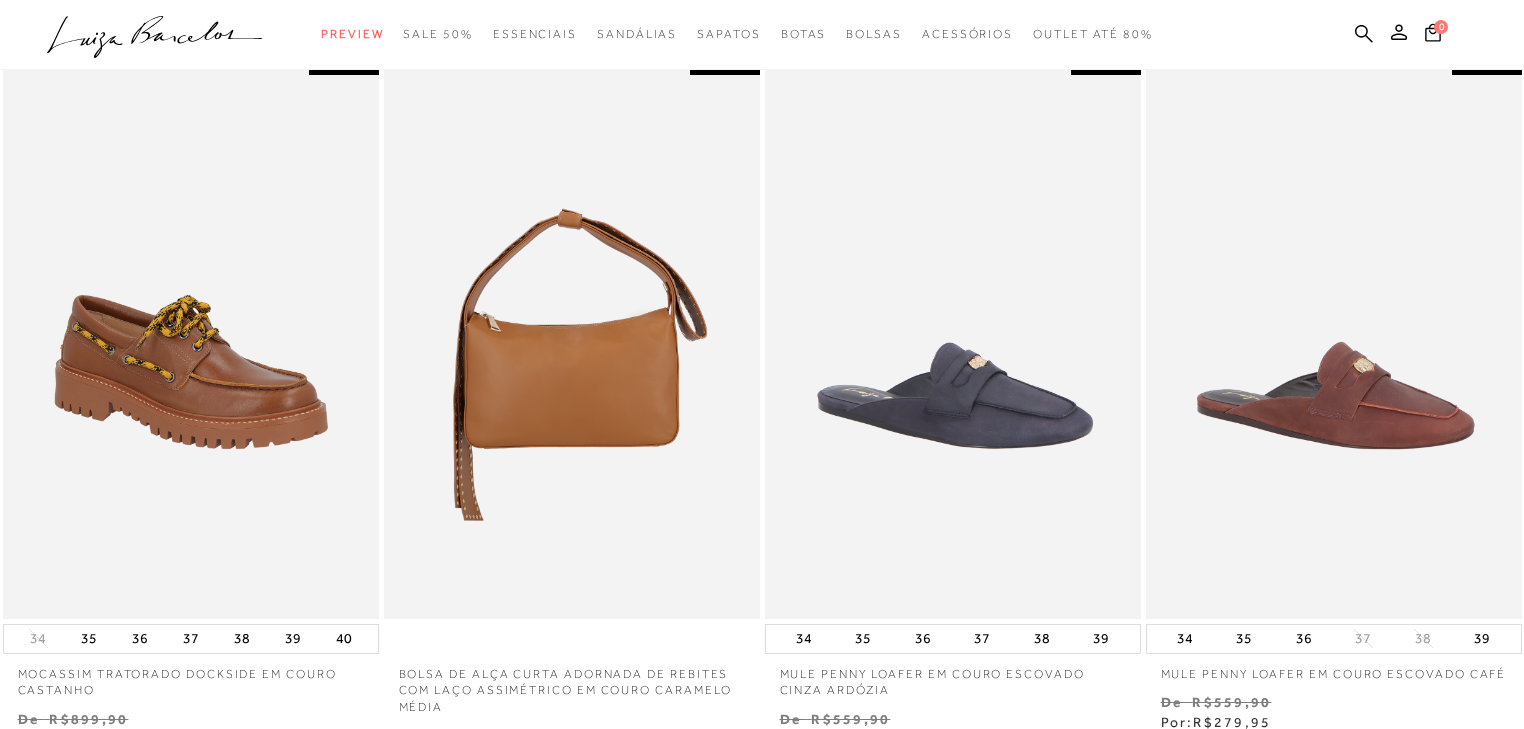 scroll, scrollTop: 880, scrollLeft: 0, axis: vertical 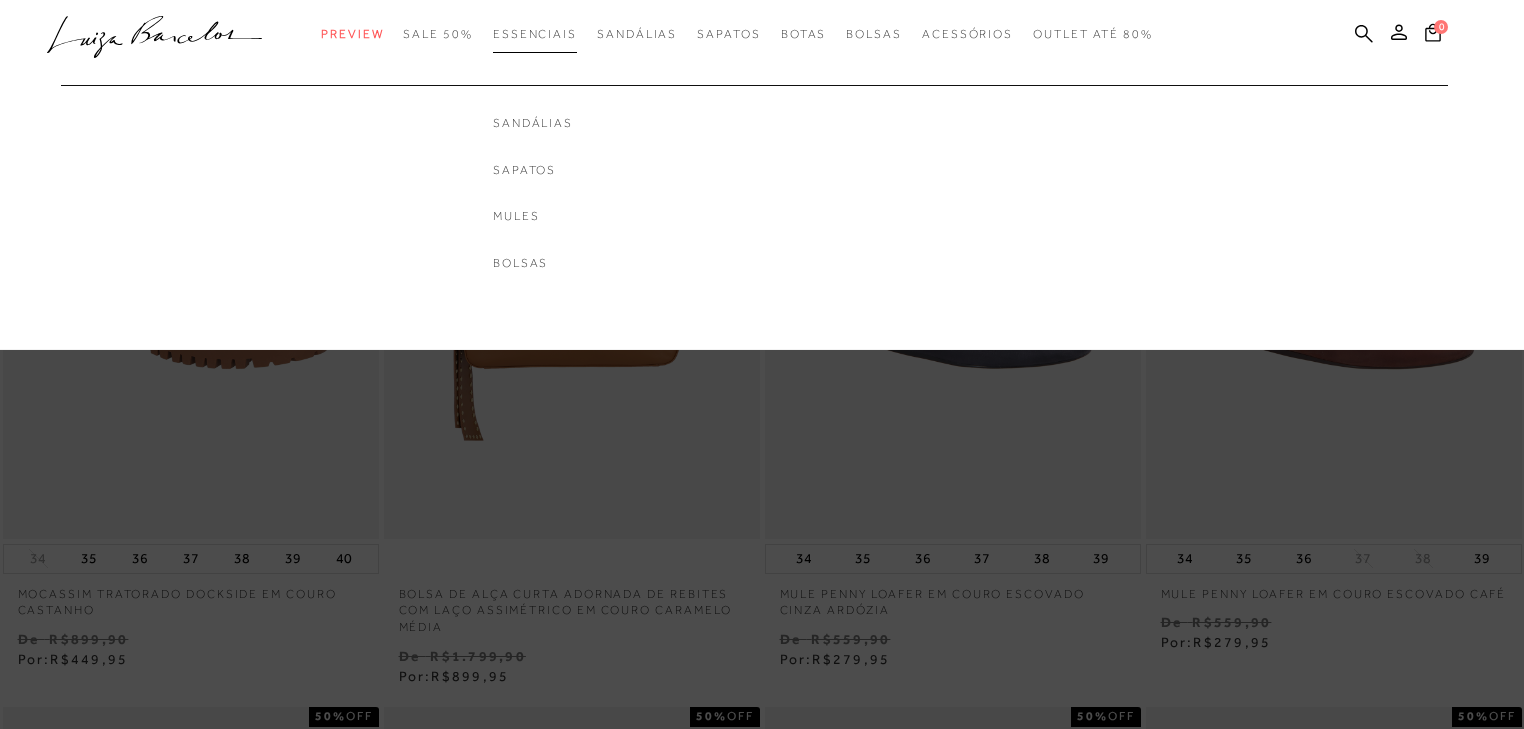 click on "Essenciais" at bounding box center (535, 34) 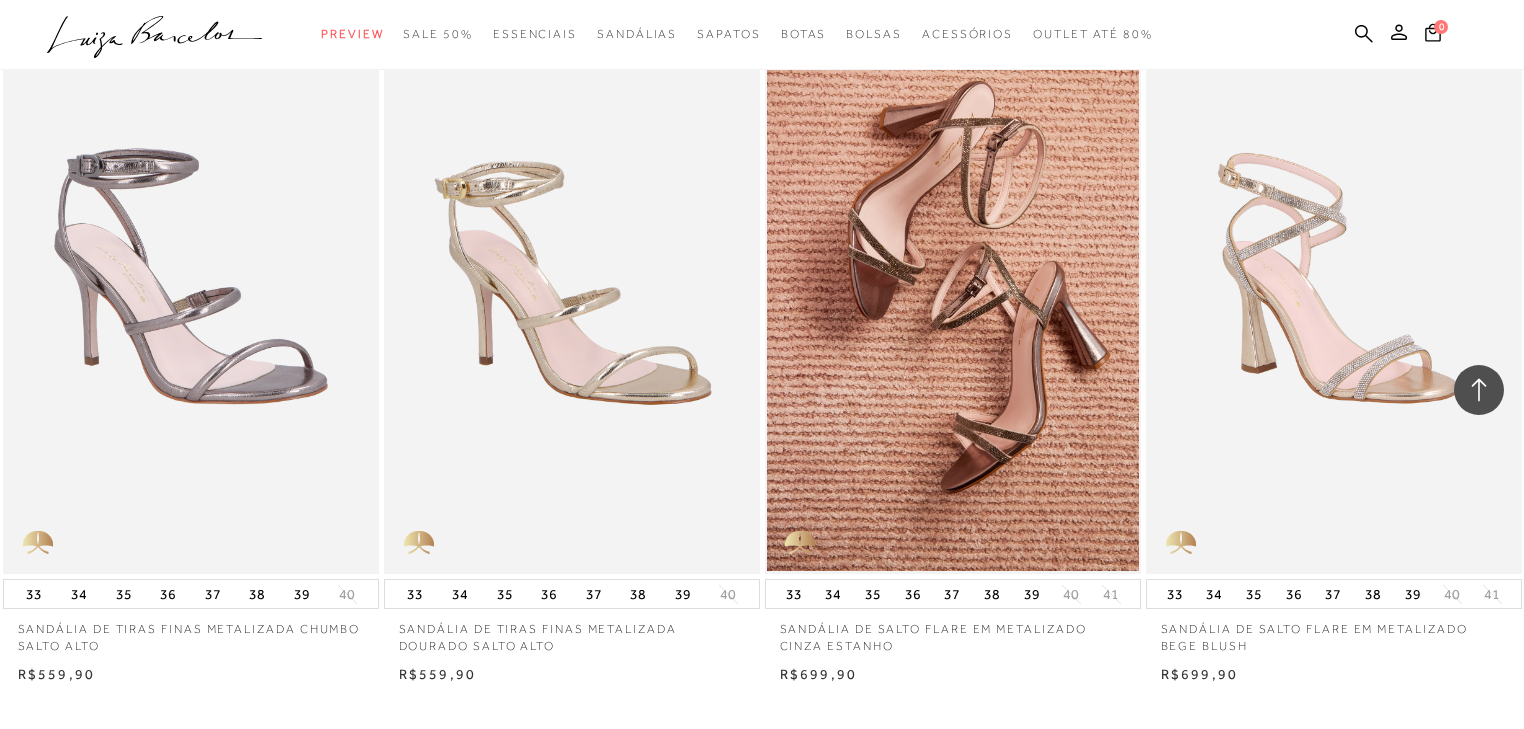 scroll, scrollTop: 4000, scrollLeft: 0, axis: vertical 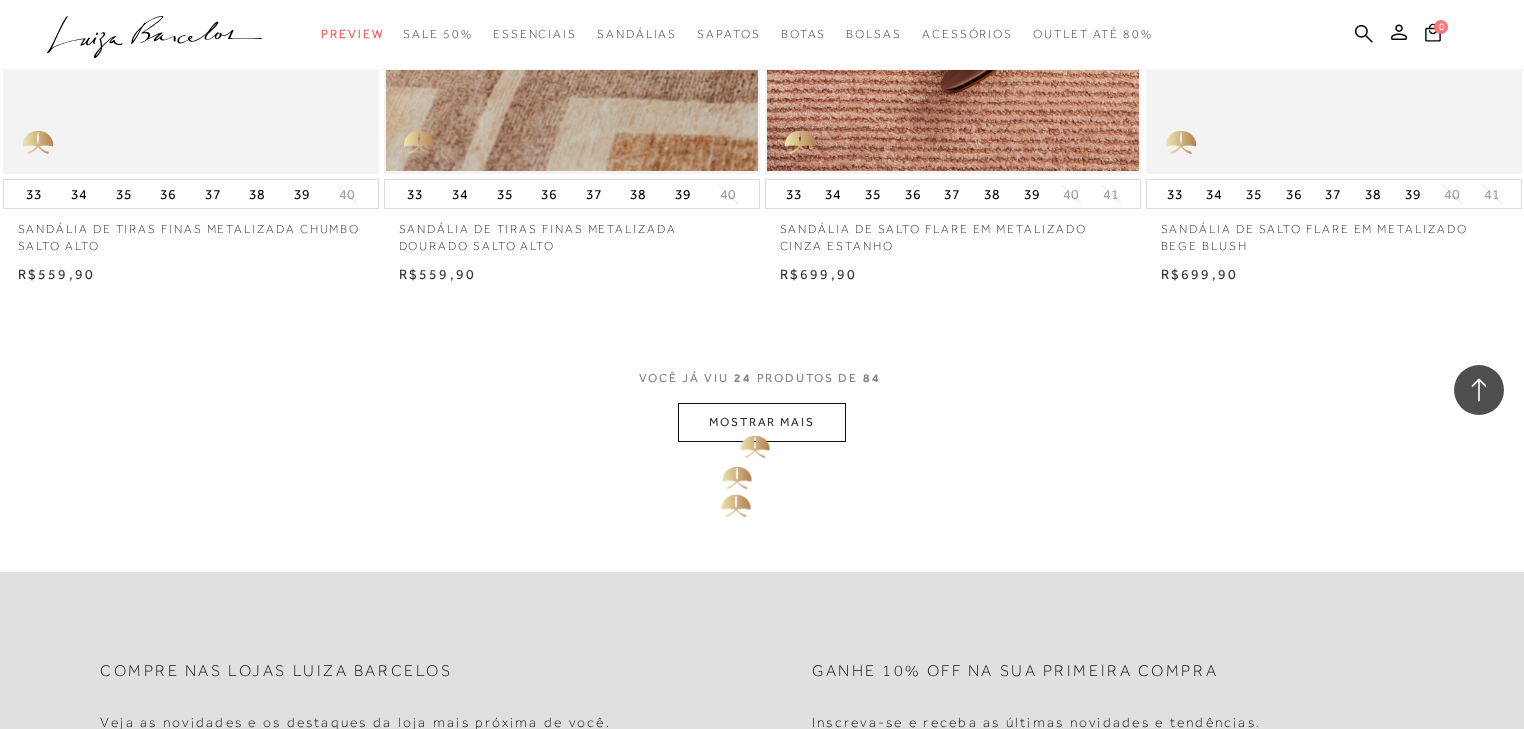 click on "MOSTRAR MAIS" at bounding box center [762, 422] 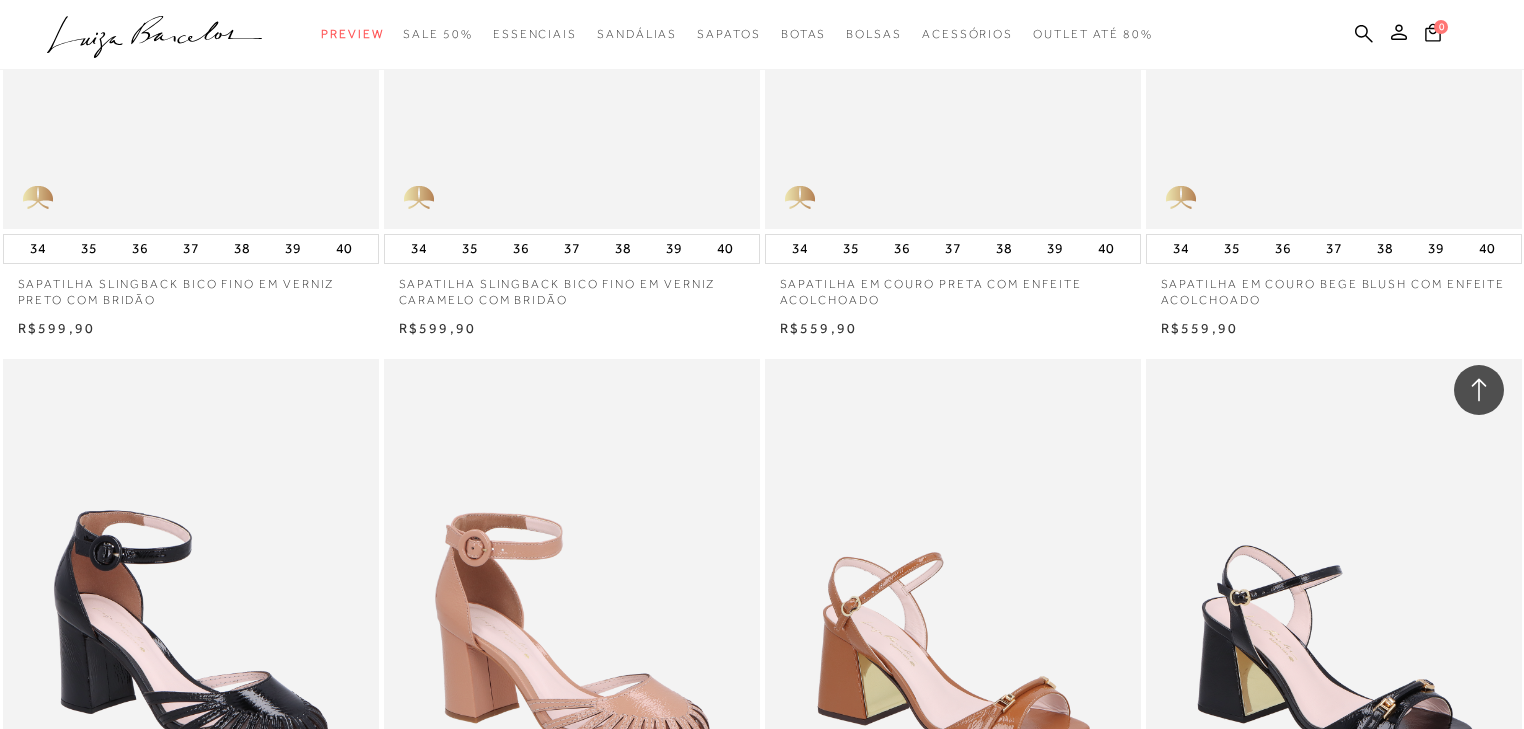 scroll, scrollTop: 4800, scrollLeft: 0, axis: vertical 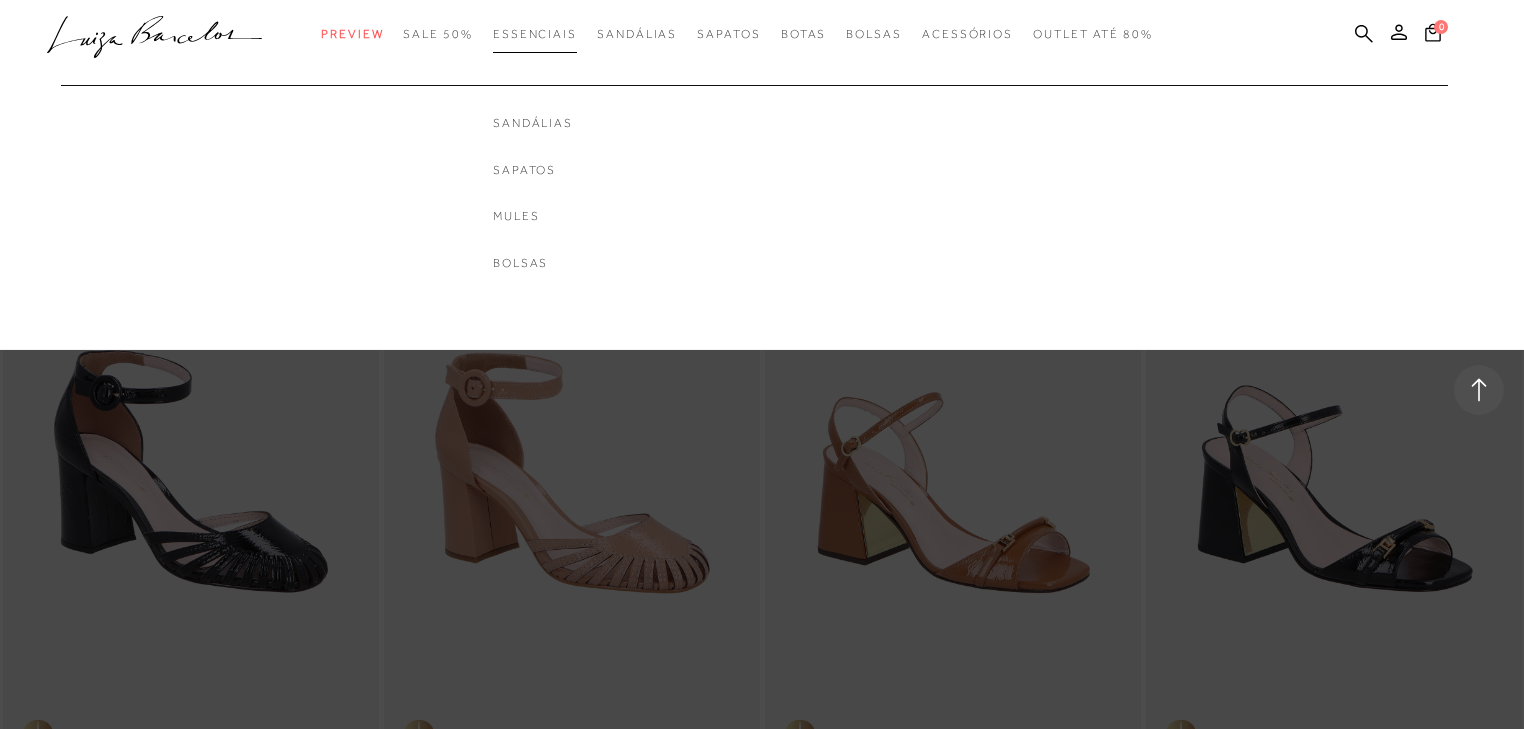 click on "Essenciais" at bounding box center [535, 34] 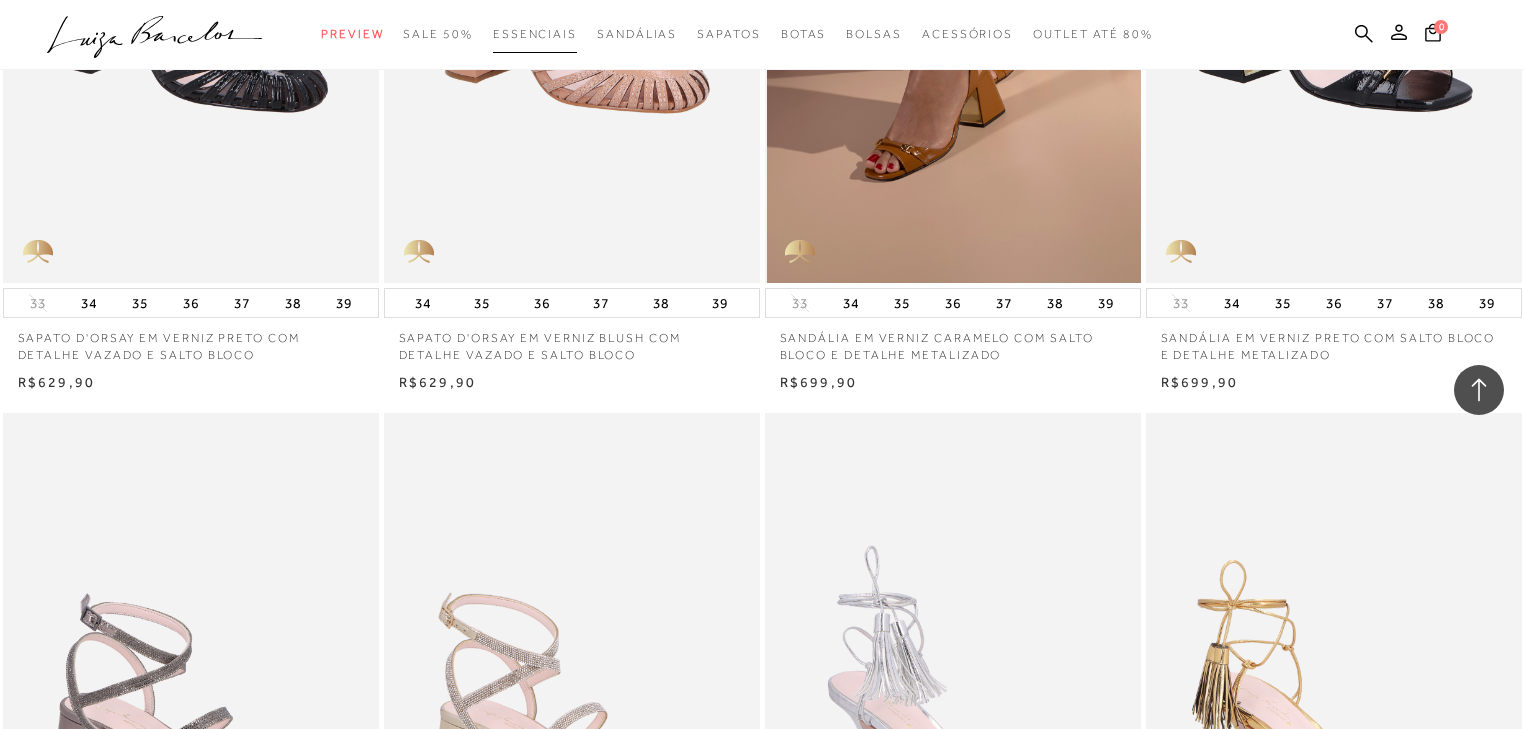 scroll, scrollTop: 5760, scrollLeft: 0, axis: vertical 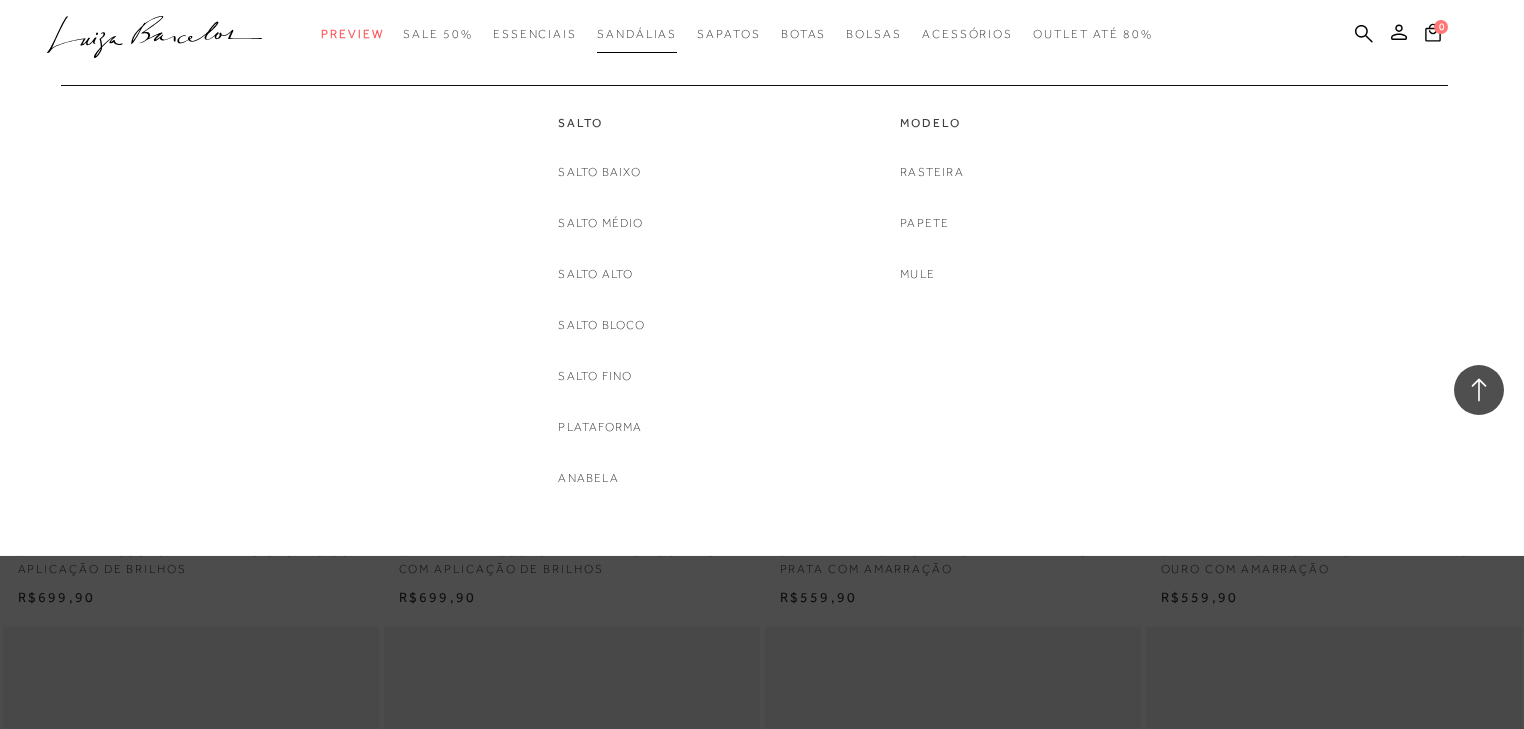 click on "Sandálias" at bounding box center (637, 34) 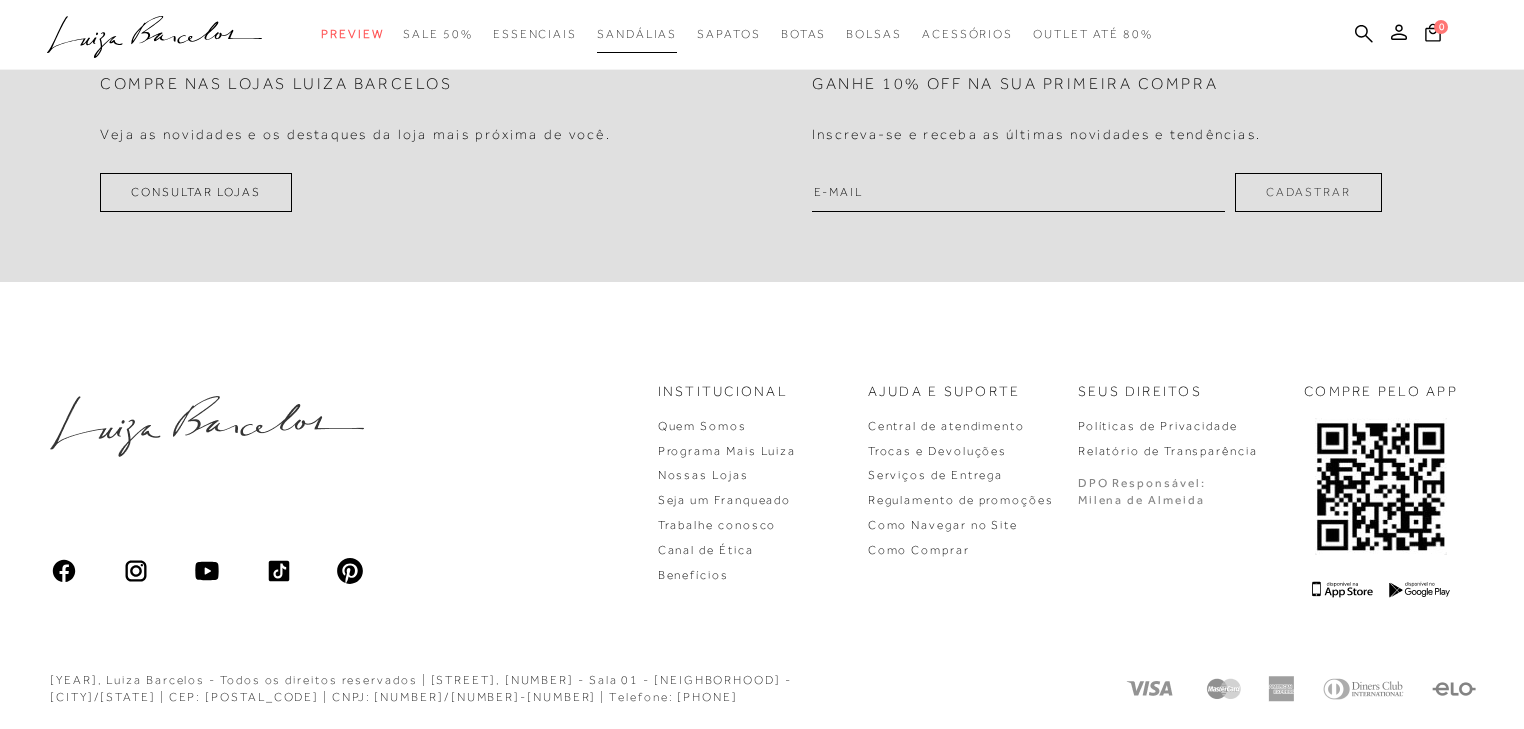 scroll, scrollTop: 0, scrollLeft: 0, axis: both 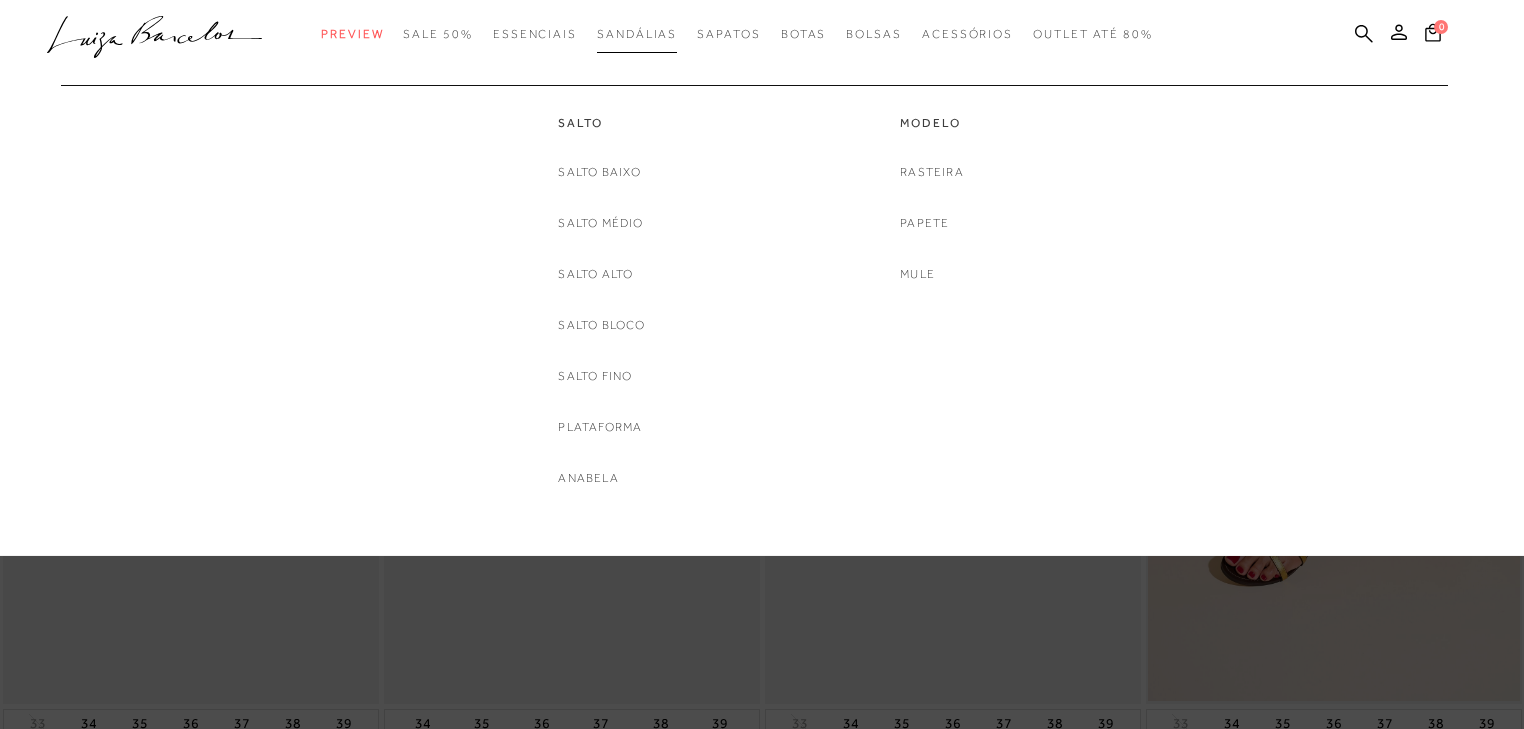 click on "Sandálias" at bounding box center (637, 34) 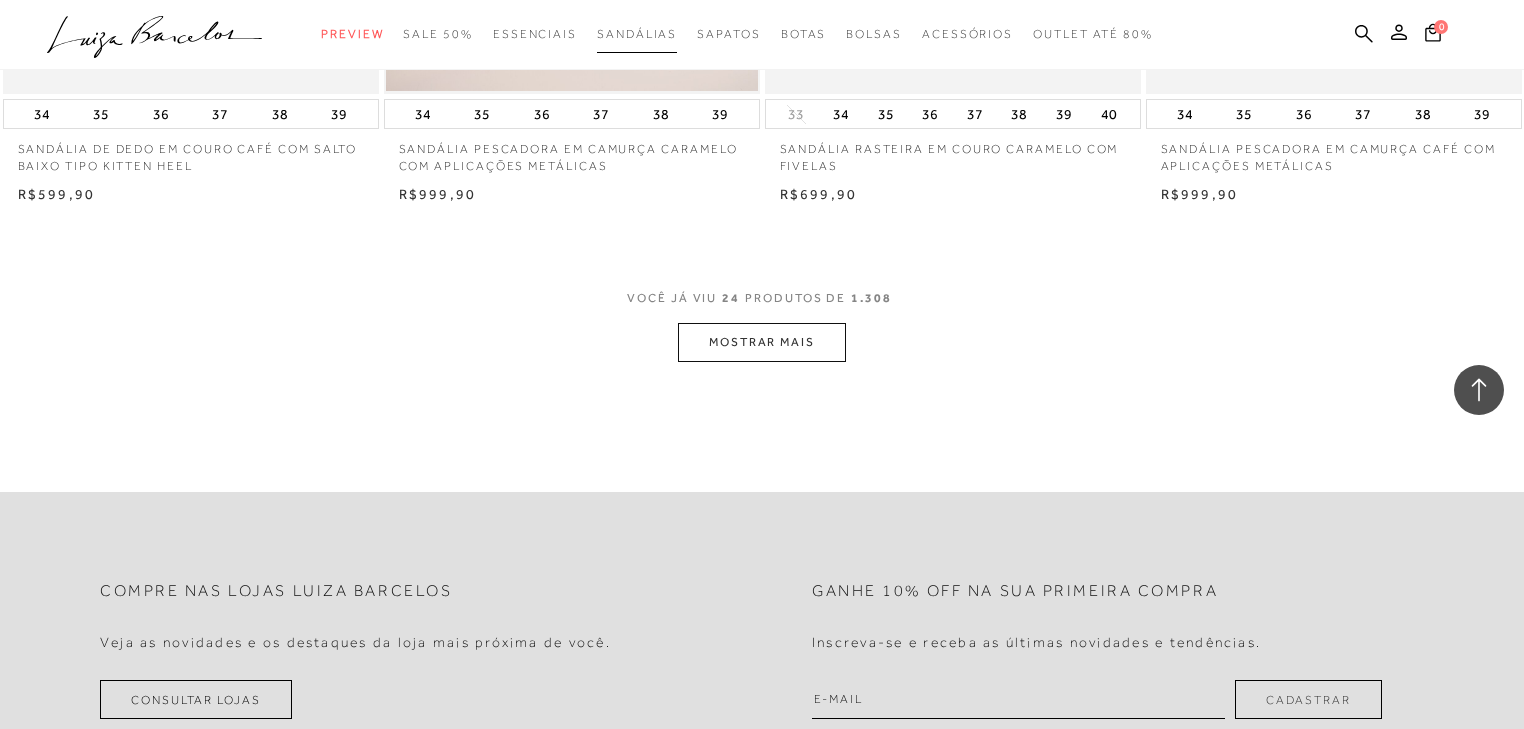scroll, scrollTop: 4400, scrollLeft: 0, axis: vertical 